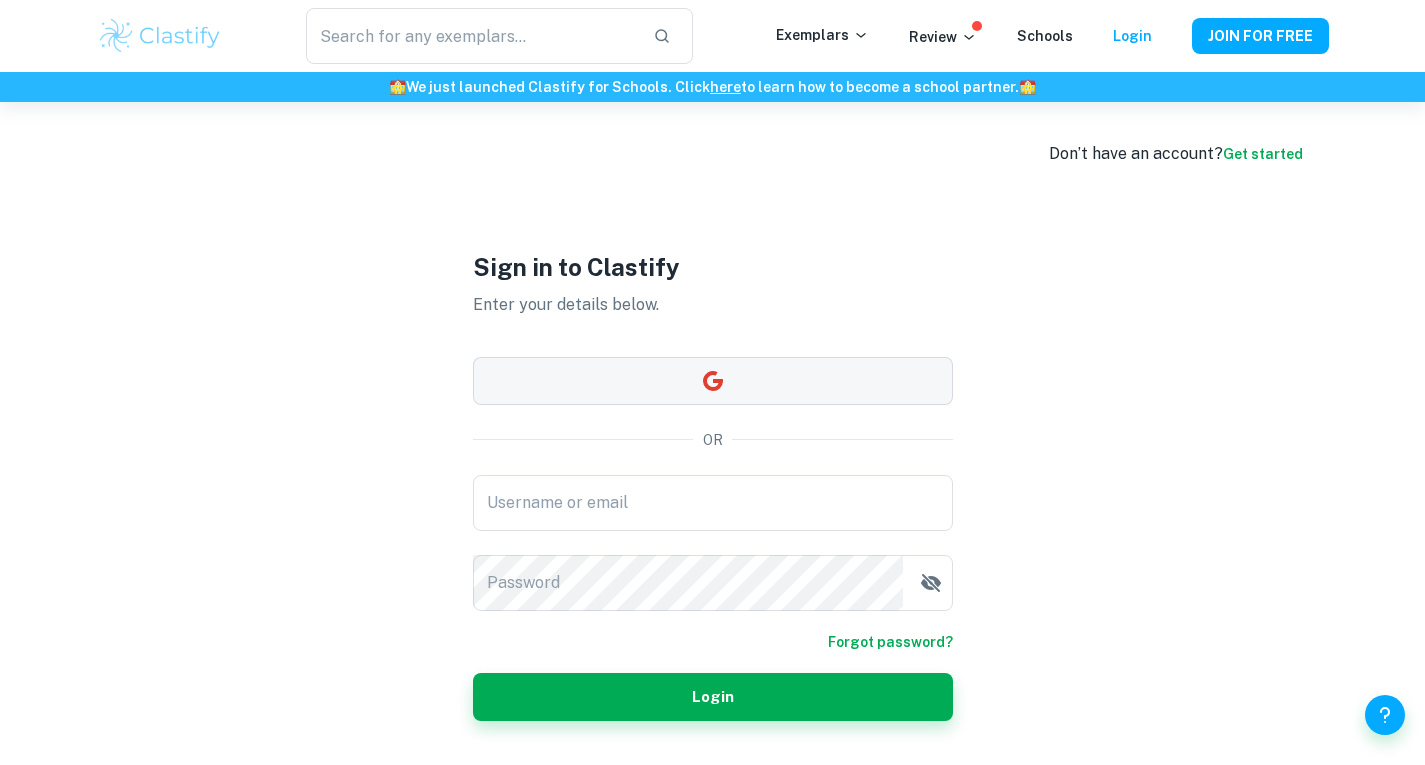 scroll, scrollTop: 0, scrollLeft: 0, axis: both 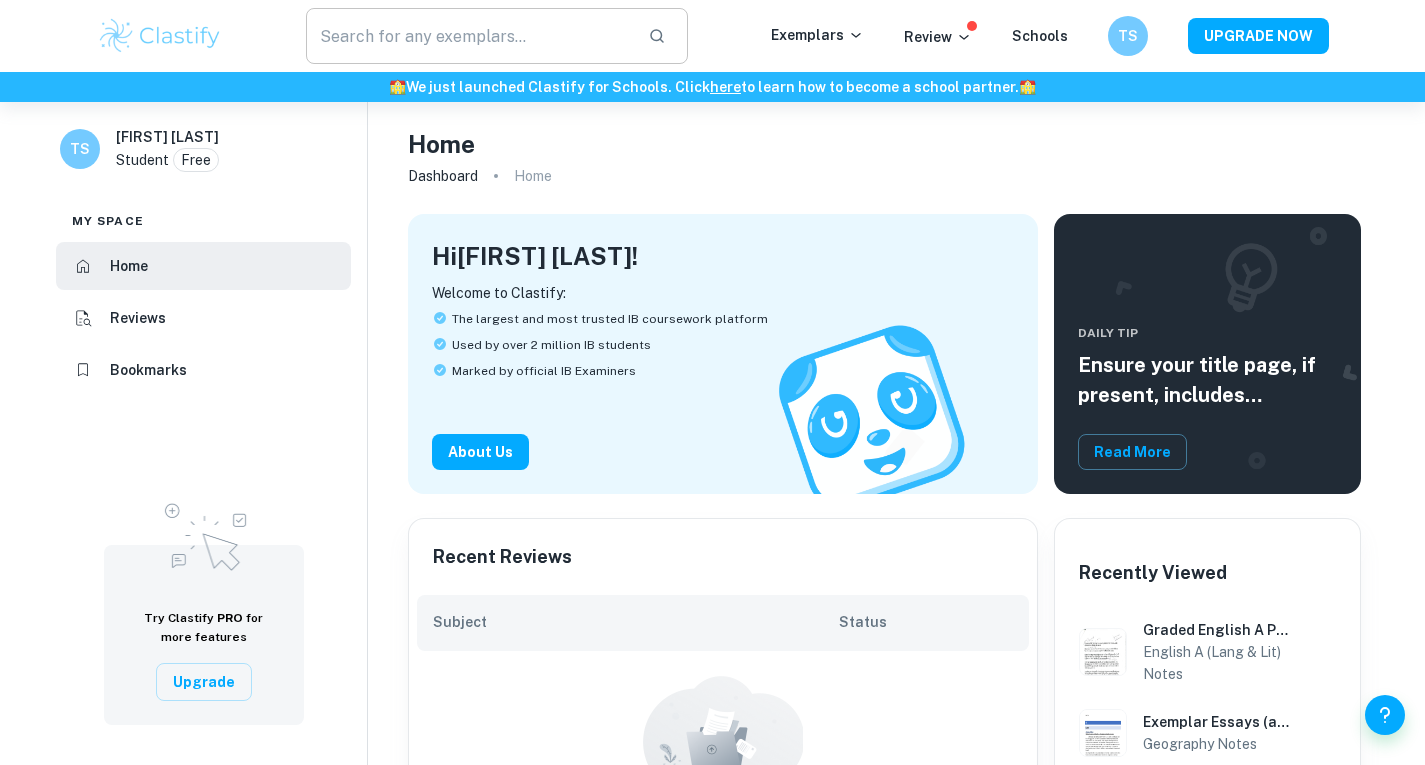 click at bounding box center [469, 36] 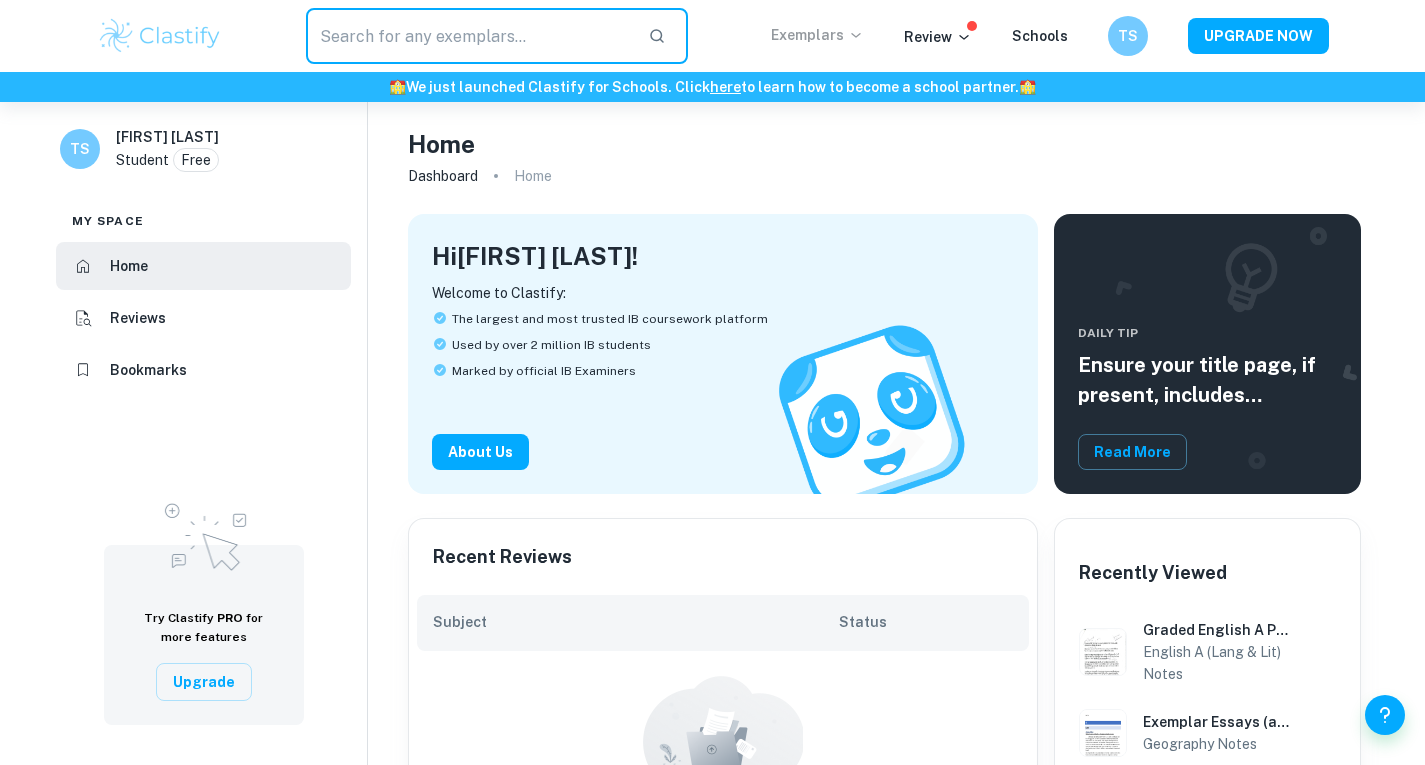 click on "Exemplars" at bounding box center [817, 35] 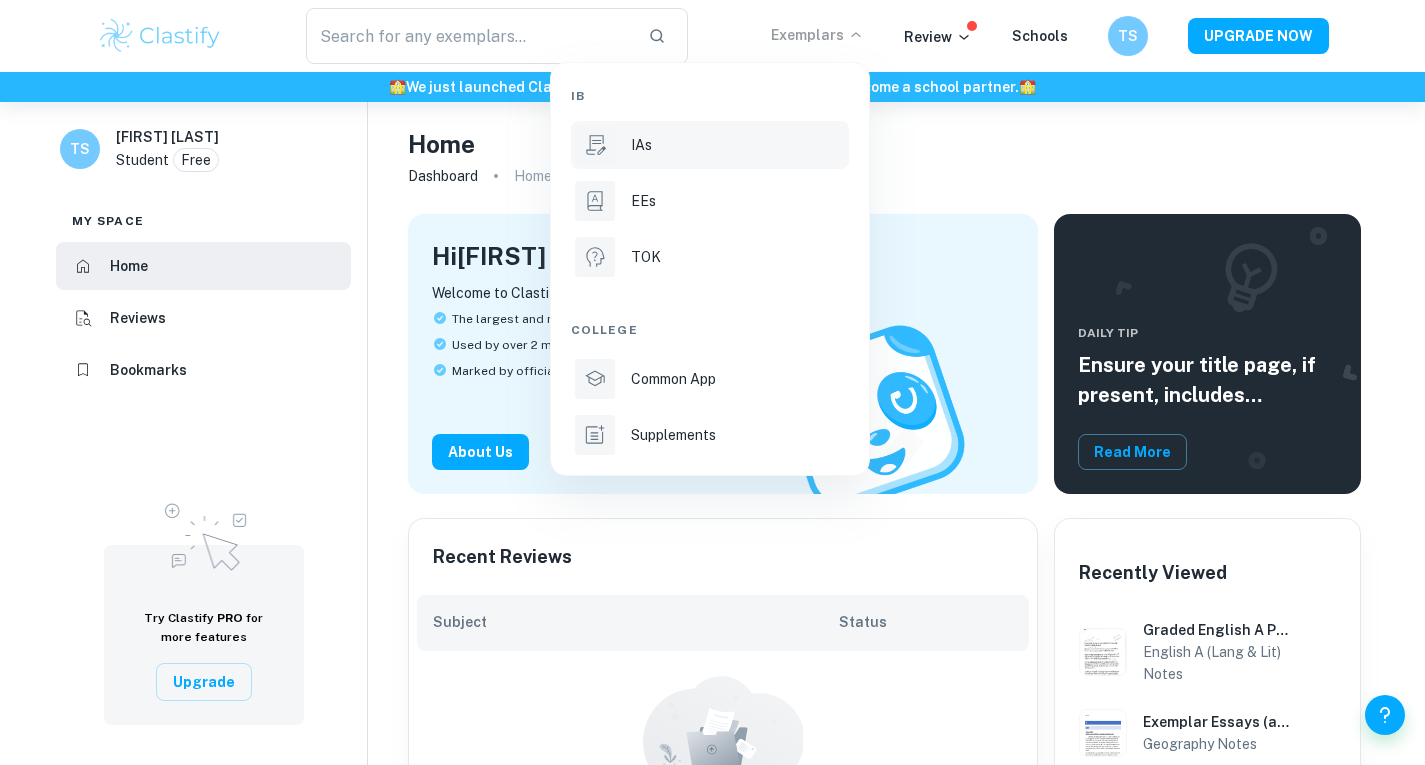 click on "IAs" at bounding box center [738, 145] 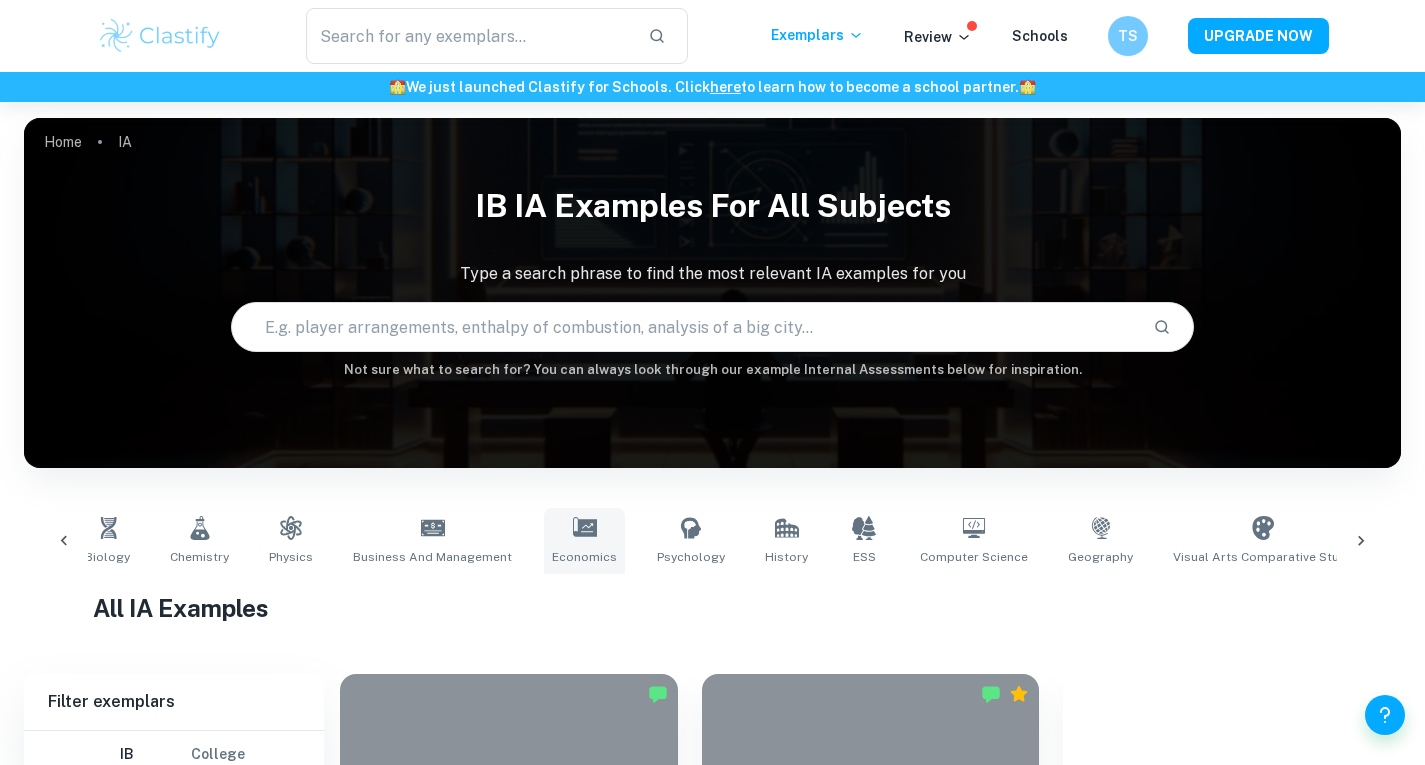 scroll, scrollTop: 0, scrollLeft: 179, axis: horizontal 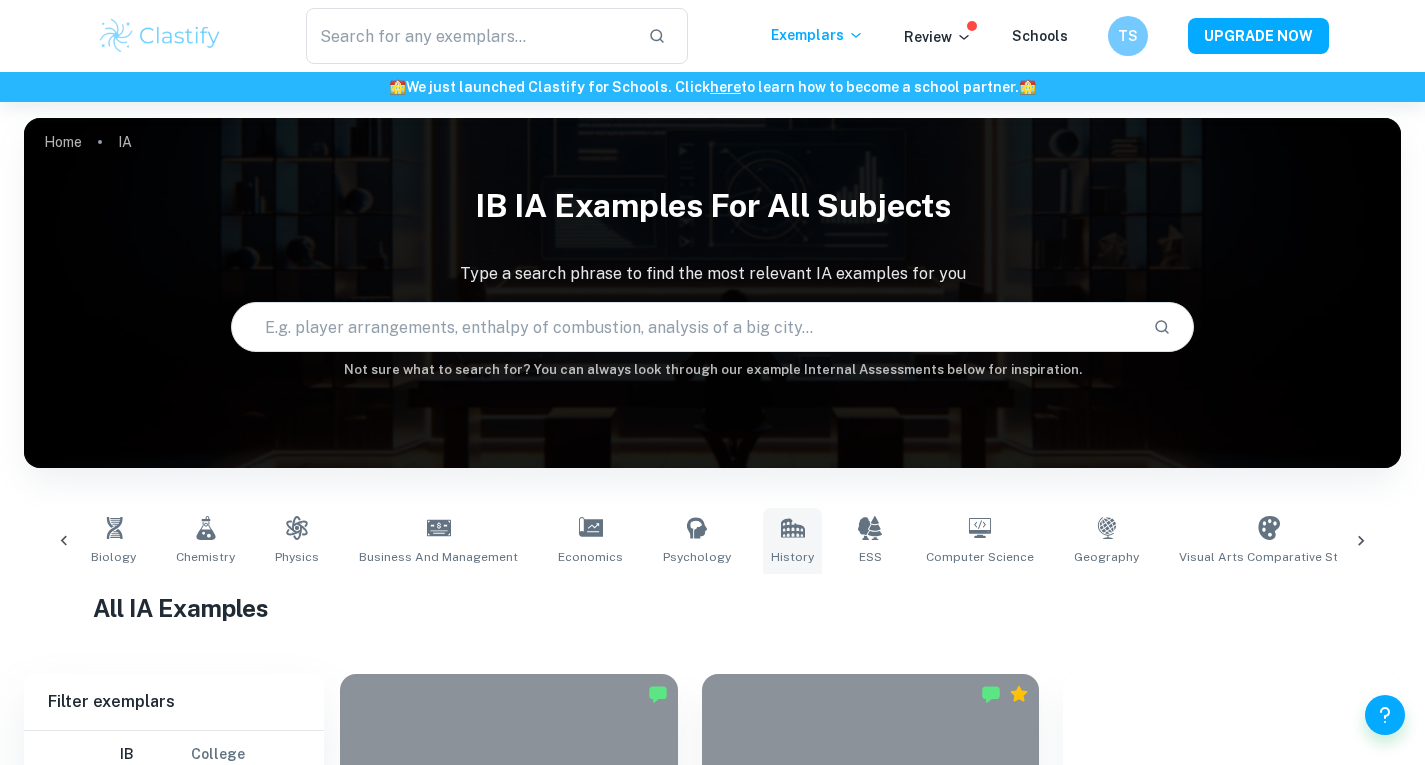 click 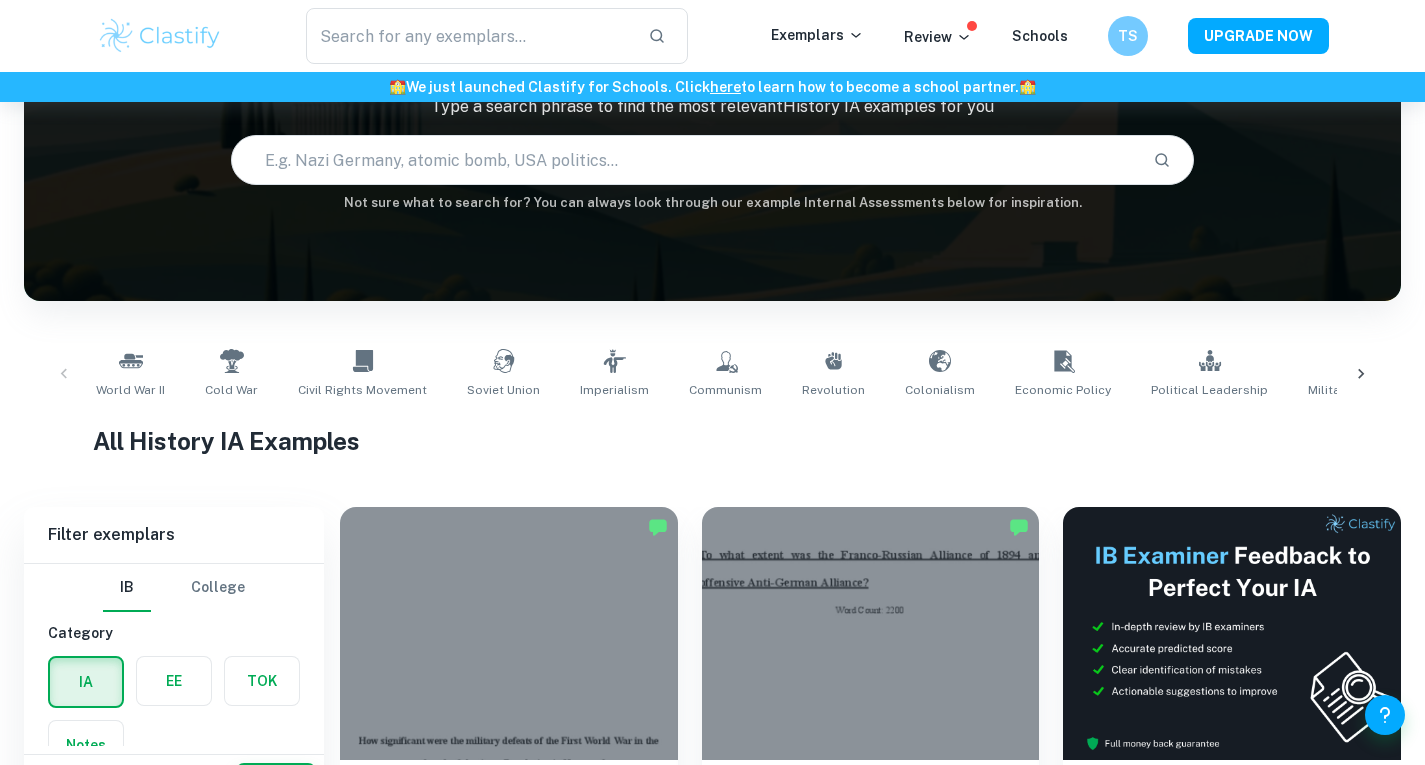 scroll, scrollTop: 183, scrollLeft: 0, axis: vertical 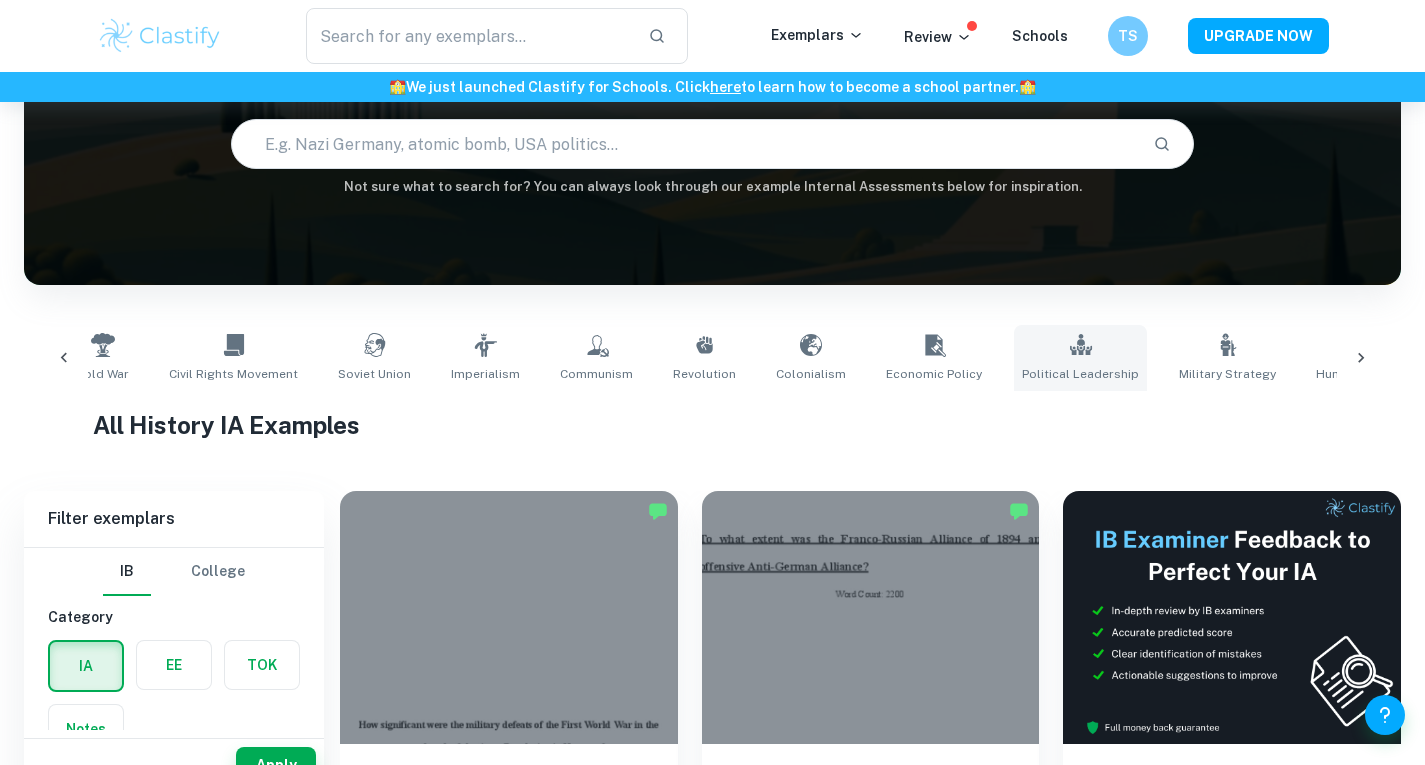 click 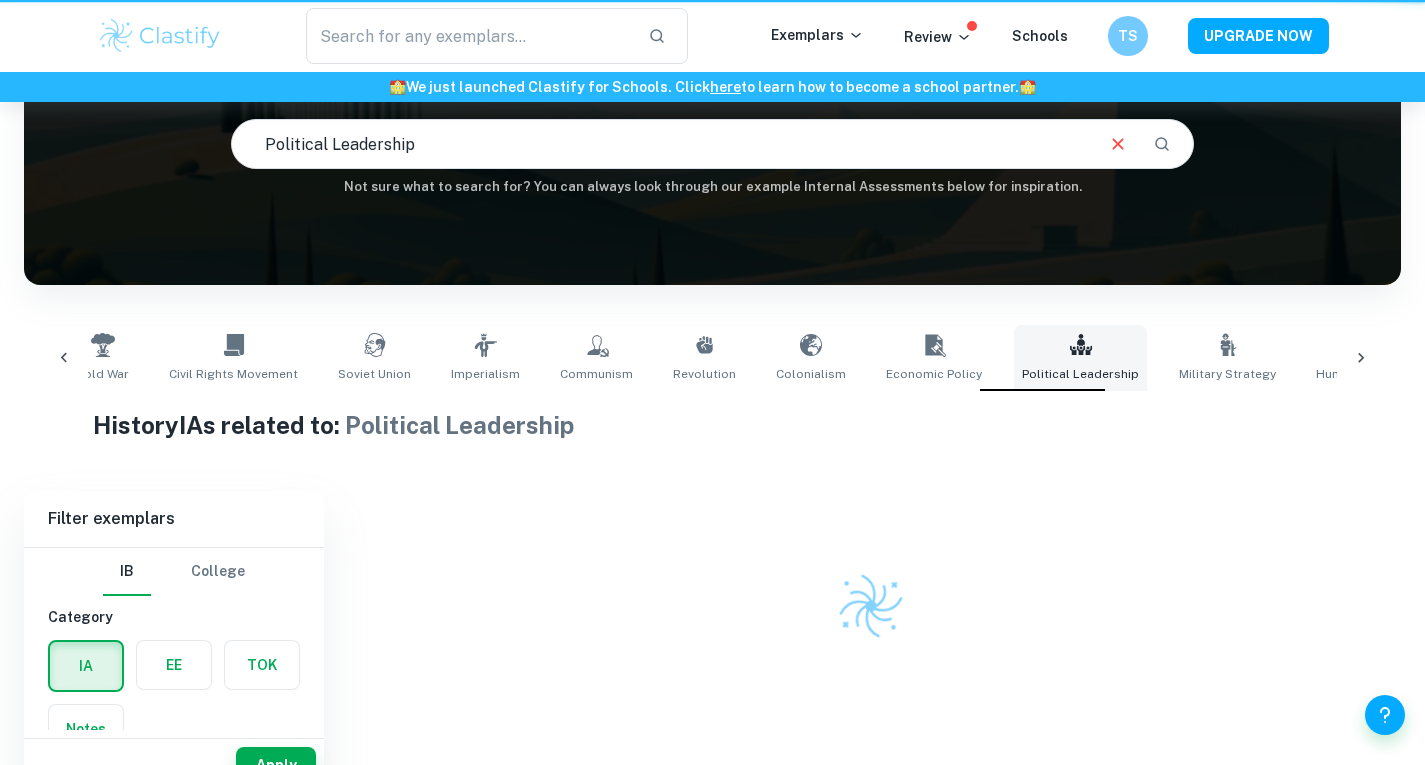 type on "Political Leadership" 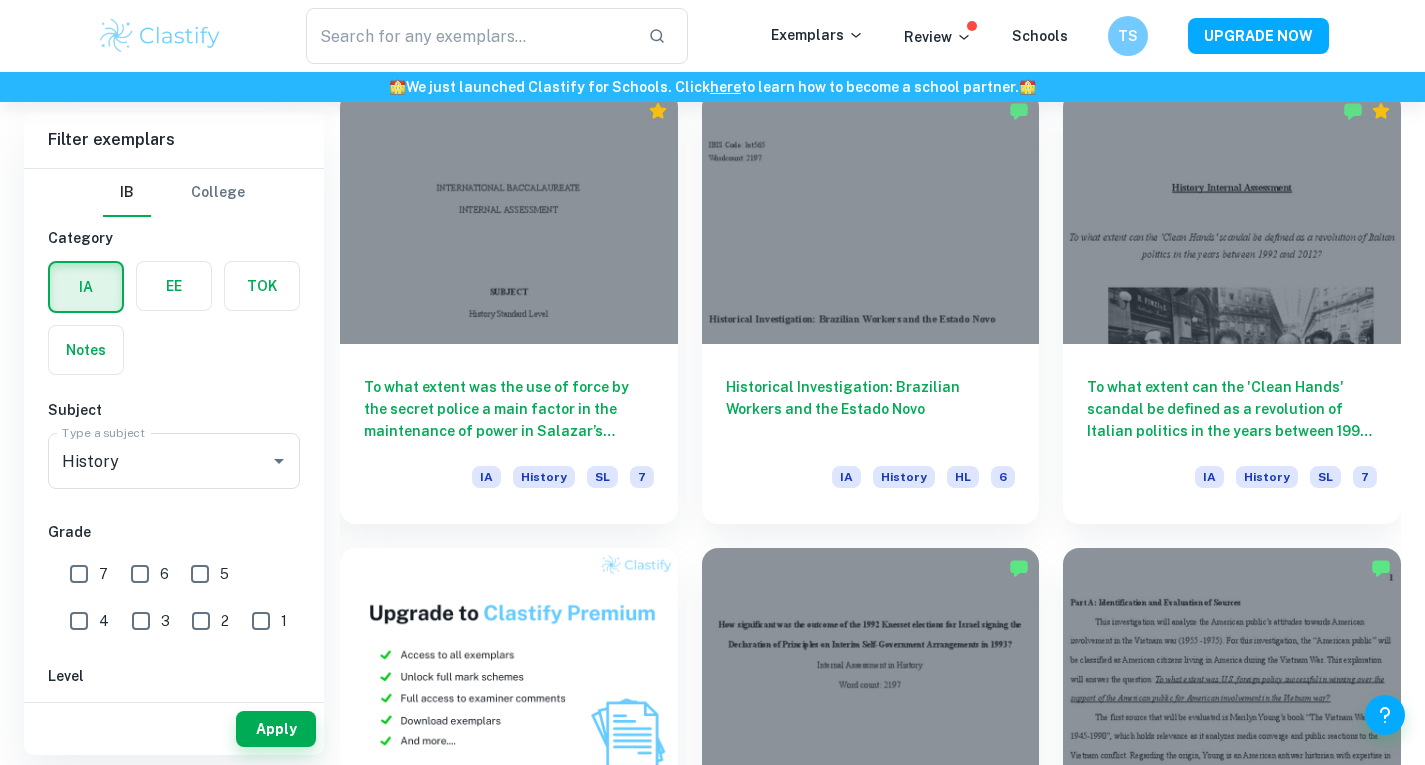 scroll, scrollTop: 1030, scrollLeft: 0, axis: vertical 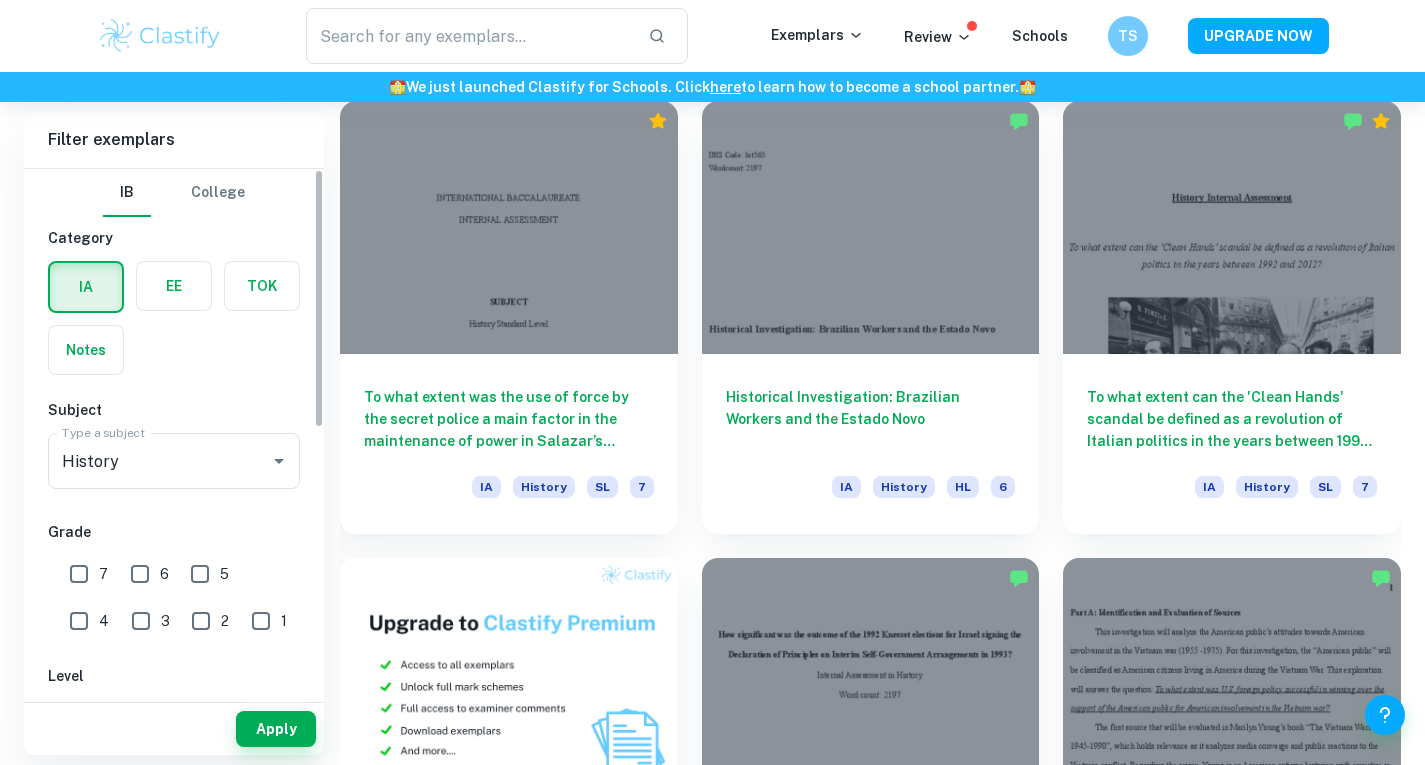 click on "Home IA History IB History IA examples Type a search phrase to find the most relevant  History   IA    examples for you Political Leadership ​ Not sure what to search for? You can always look through our example Internal Assessments below for inspiration. World War II Cold War Civil Rights Movement Soviet Union Imperialism Communism Revolution Colonialism Economic Policy Political Leadership Military Strategy Human Rights Social Movements International Relations Cultural Impact Diplomatic Relations Technological Advancements Historical Interpretation History  IAs related to:    Political Leadership Filter Filter exemplars IB College Category IA EE TOK Notes Subject Type a subject History Type a subject Grade 7 6 5 4 3 2 1 Level HL SL Session May 2026 May 2025 November 2024 May 2024 November 2023 May 2023 November 2022 May 2022 November 2021 May 2021 Other   Apply Filter exemplars IB College Category IA EE TOK Notes Subject Type a subject History Type a subject Grade 7 6 5 4 3 2 1 Level HL SL Session Other" at bounding box center [712, 8245] 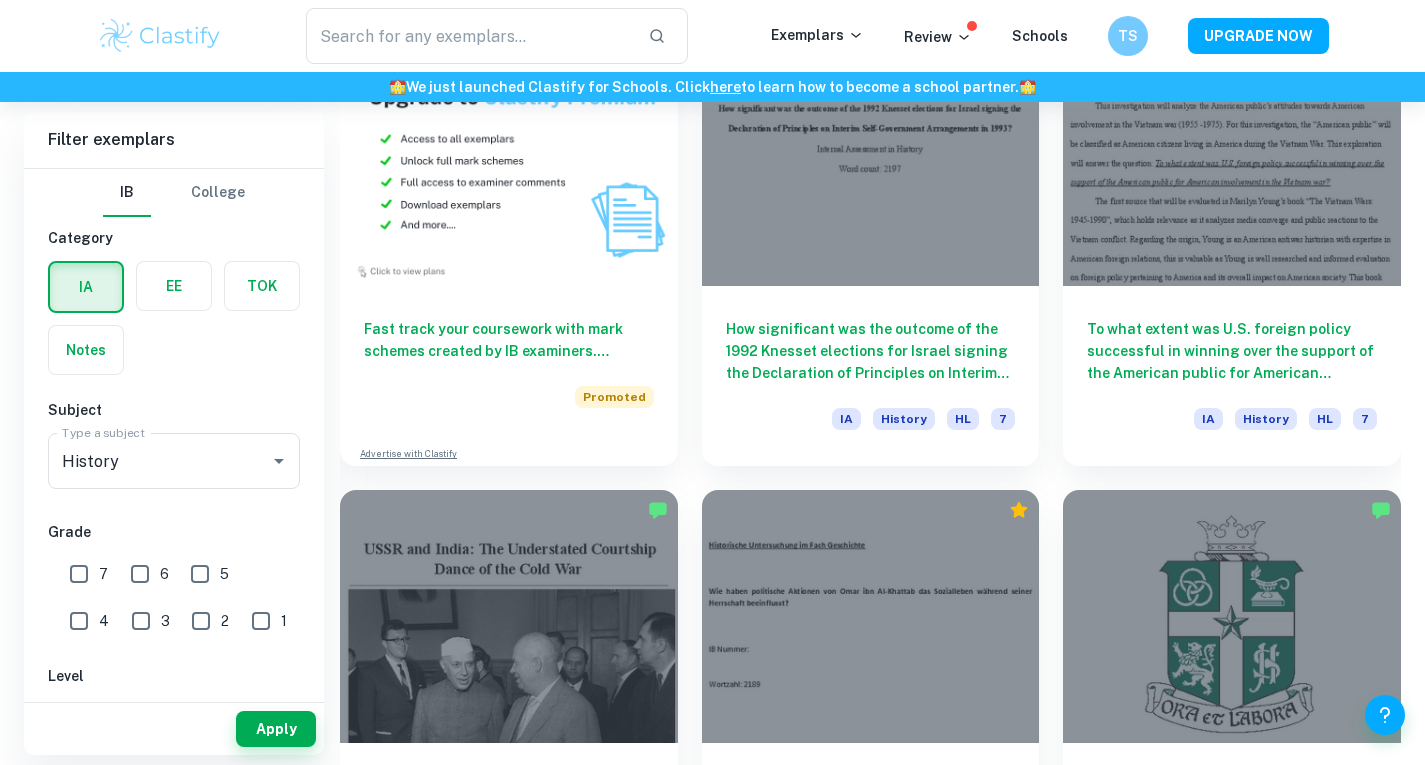 scroll, scrollTop: 1934, scrollLeft: 0, axis: vertical 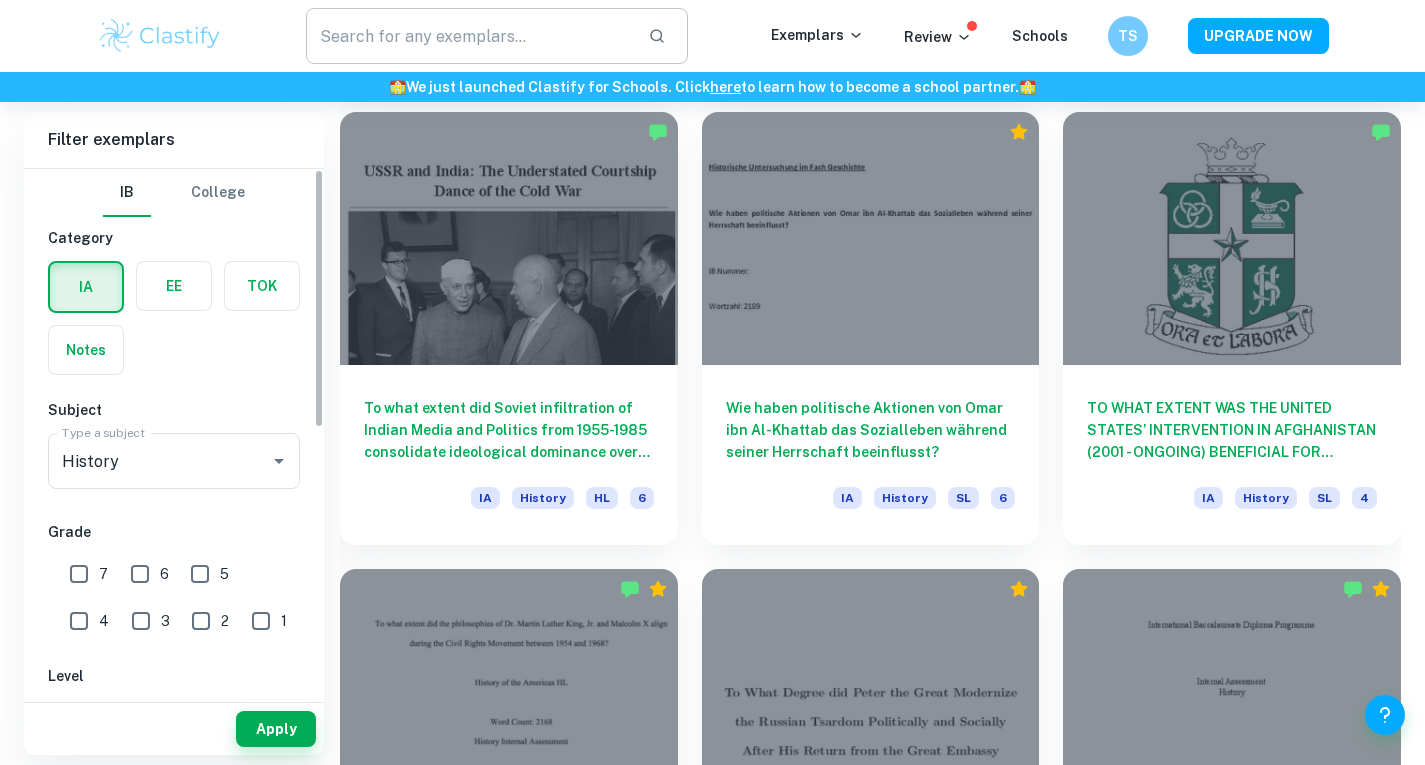 click at bounding box center (469, 36) 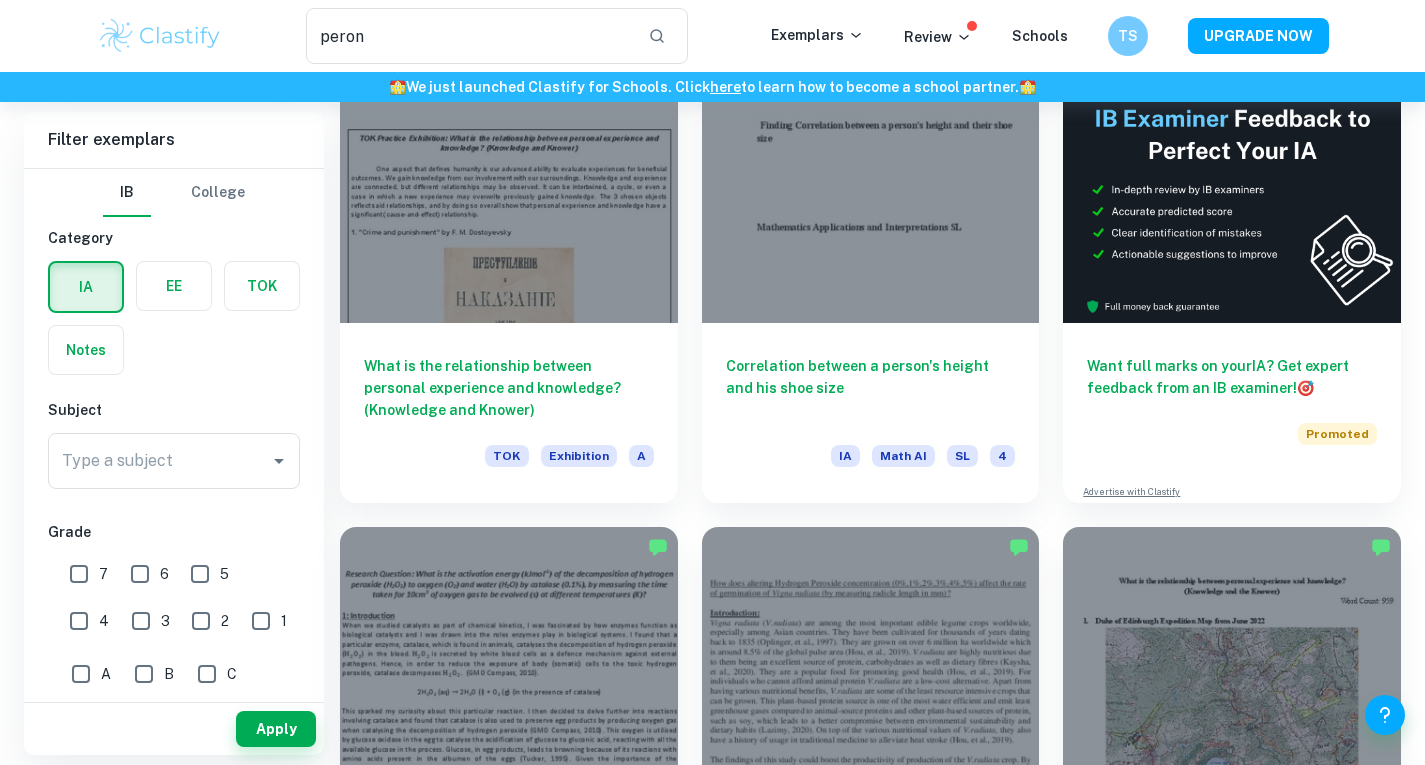 scroll, scrollTop: 212, scrollLeft: 0, axis: vertical 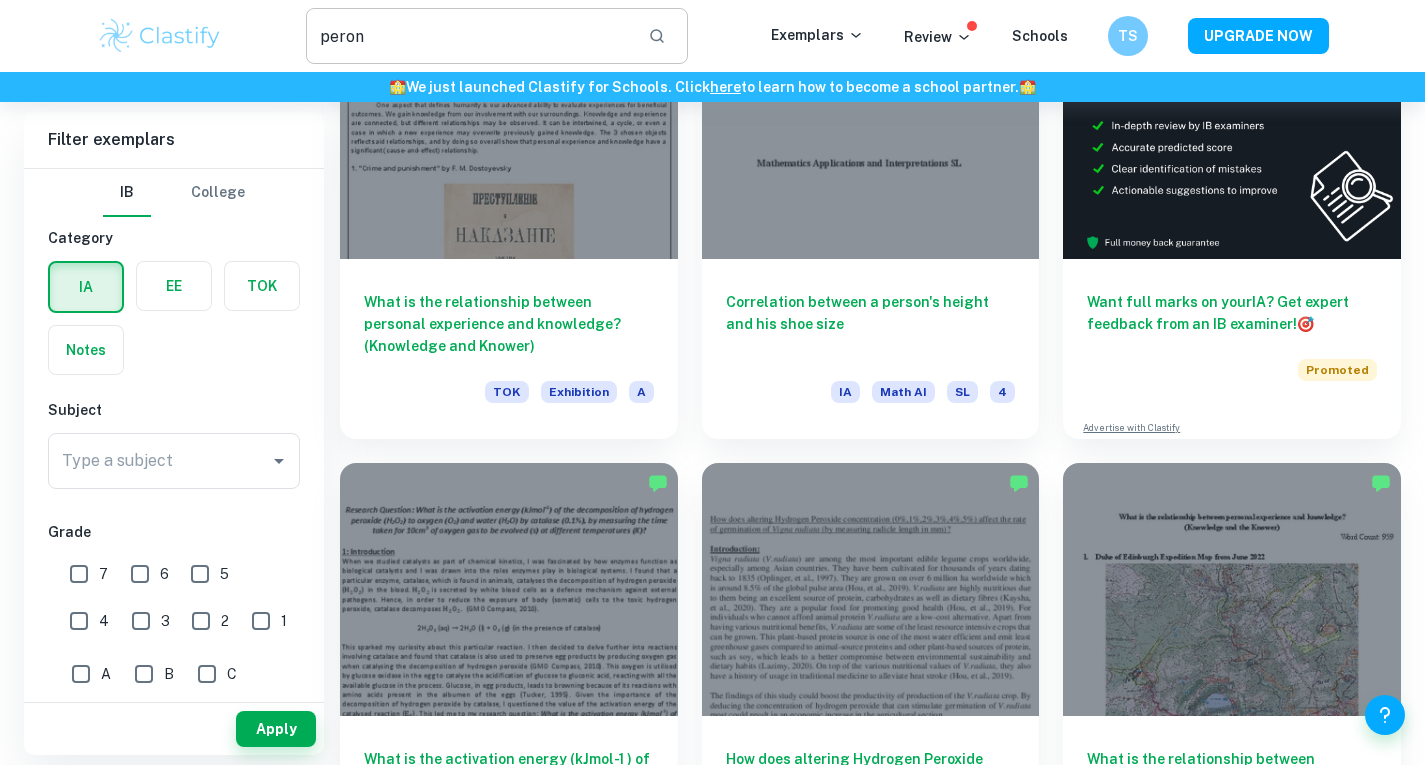 click on "peron" at bounding box center (469, 36) 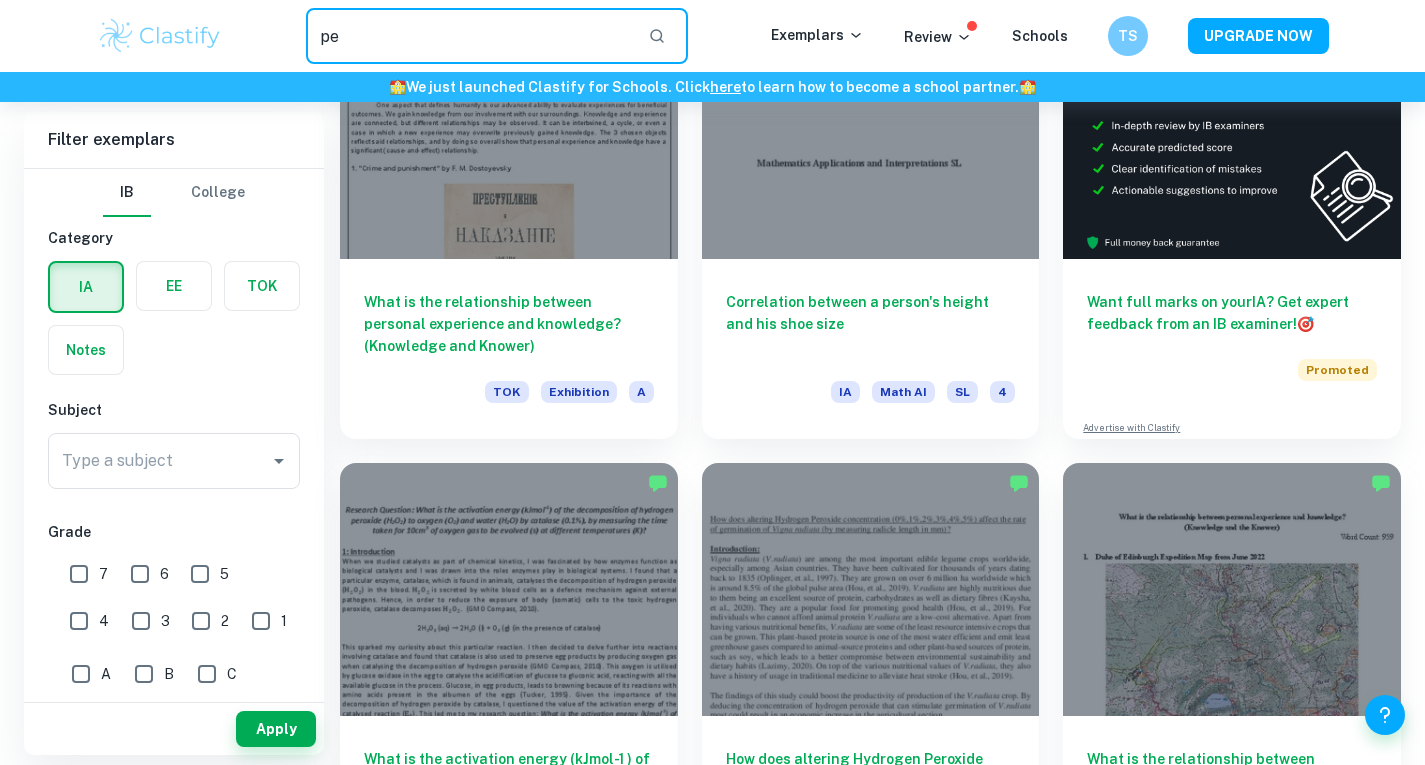 type on "p" 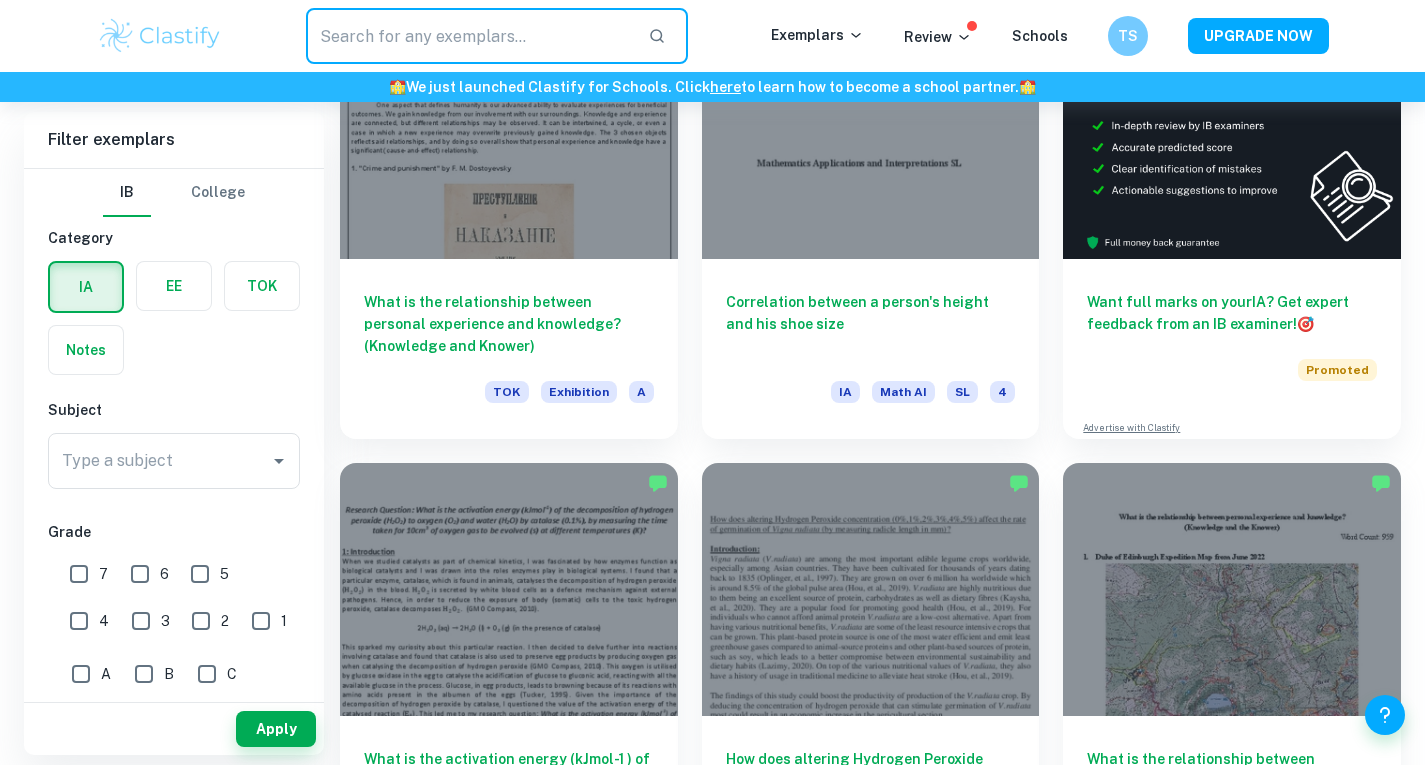 type on "o" 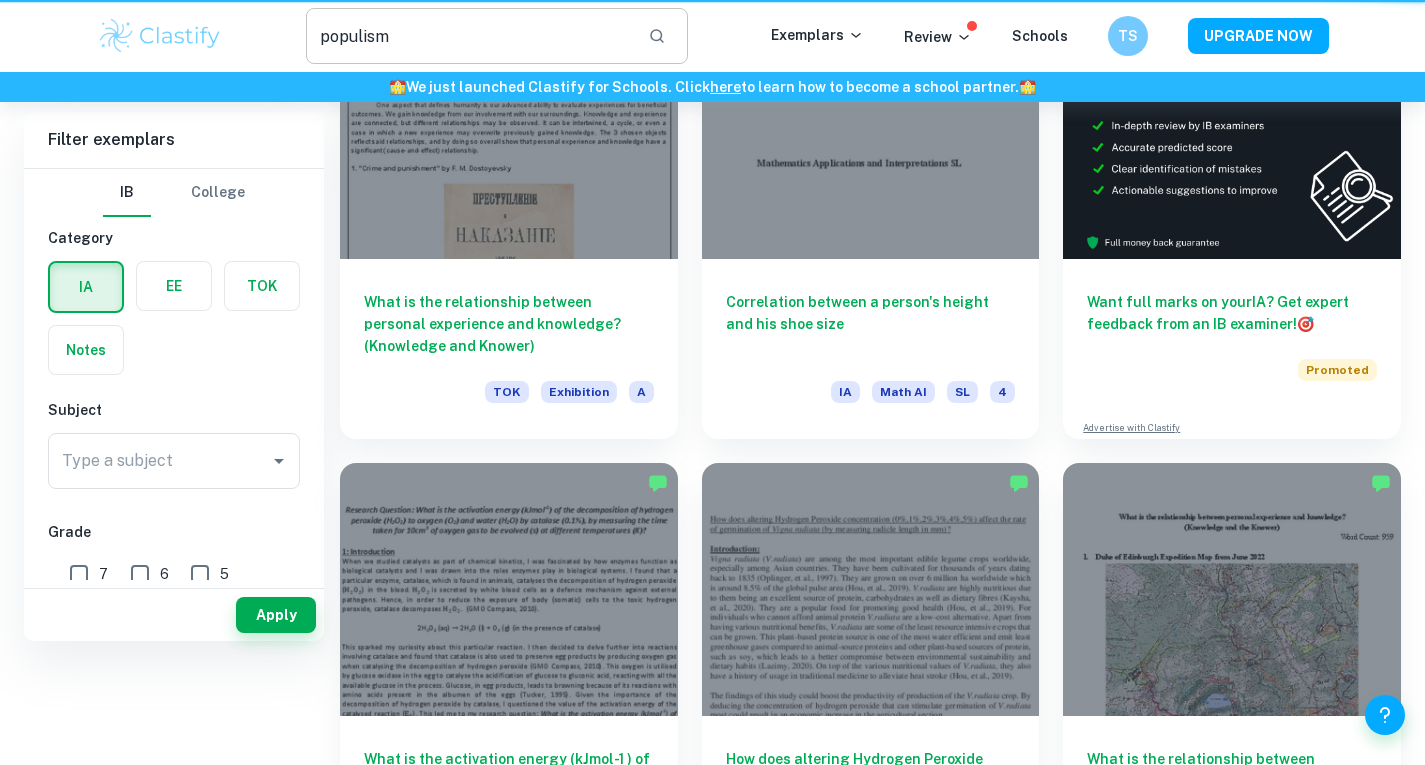 scroll, scrollTop: 0, scrollLeft: 0, axis: both 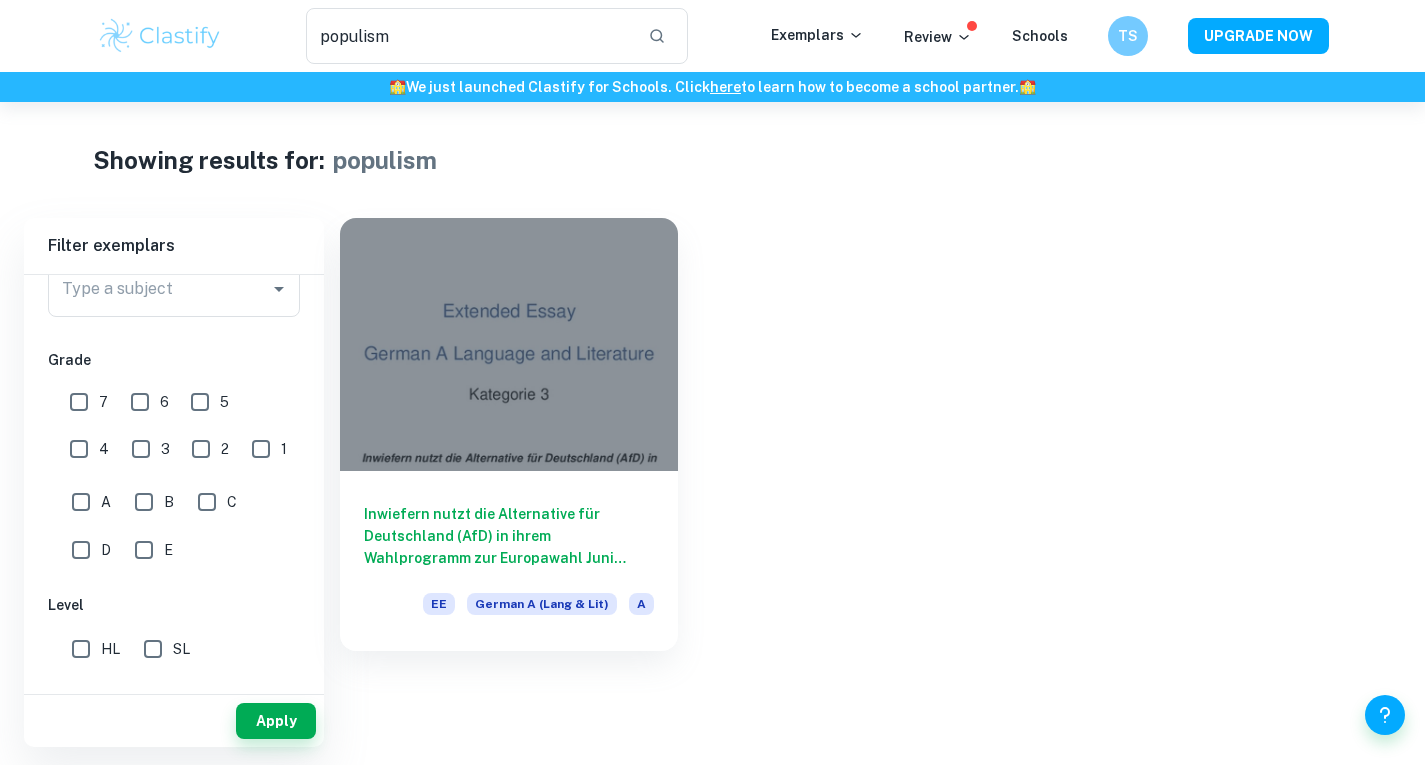 type on "peron" 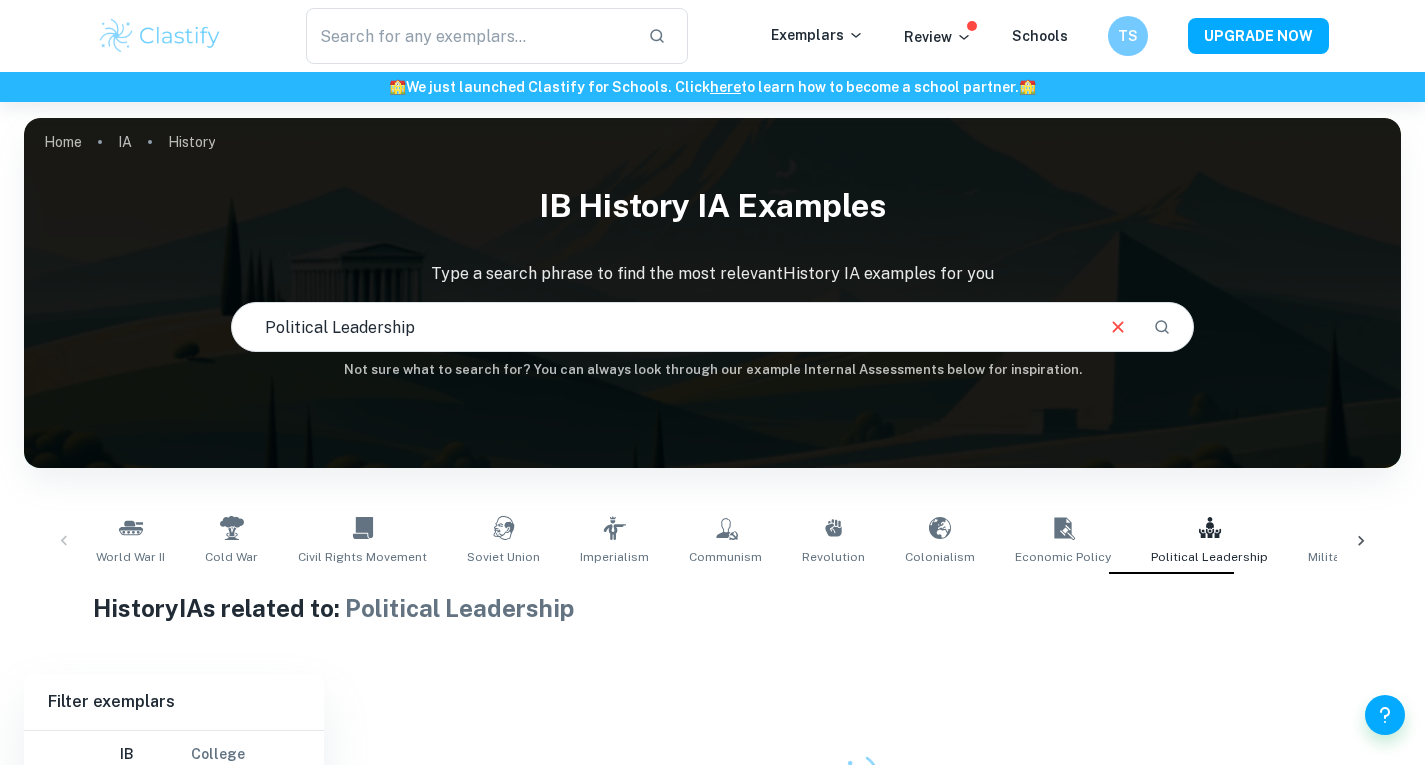 scroll, scrollTop: 209, scrollLeft: 0, axis: vertical 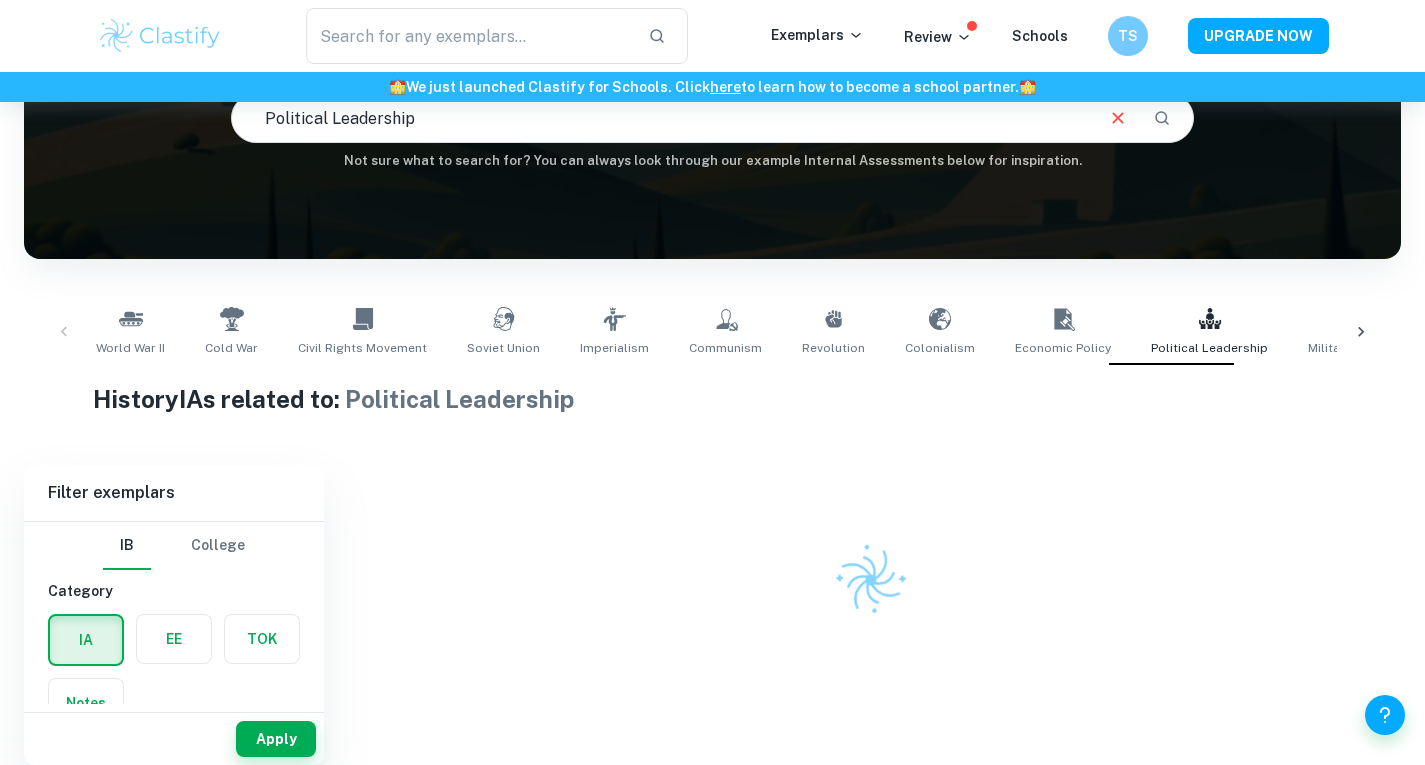 type on "peron" 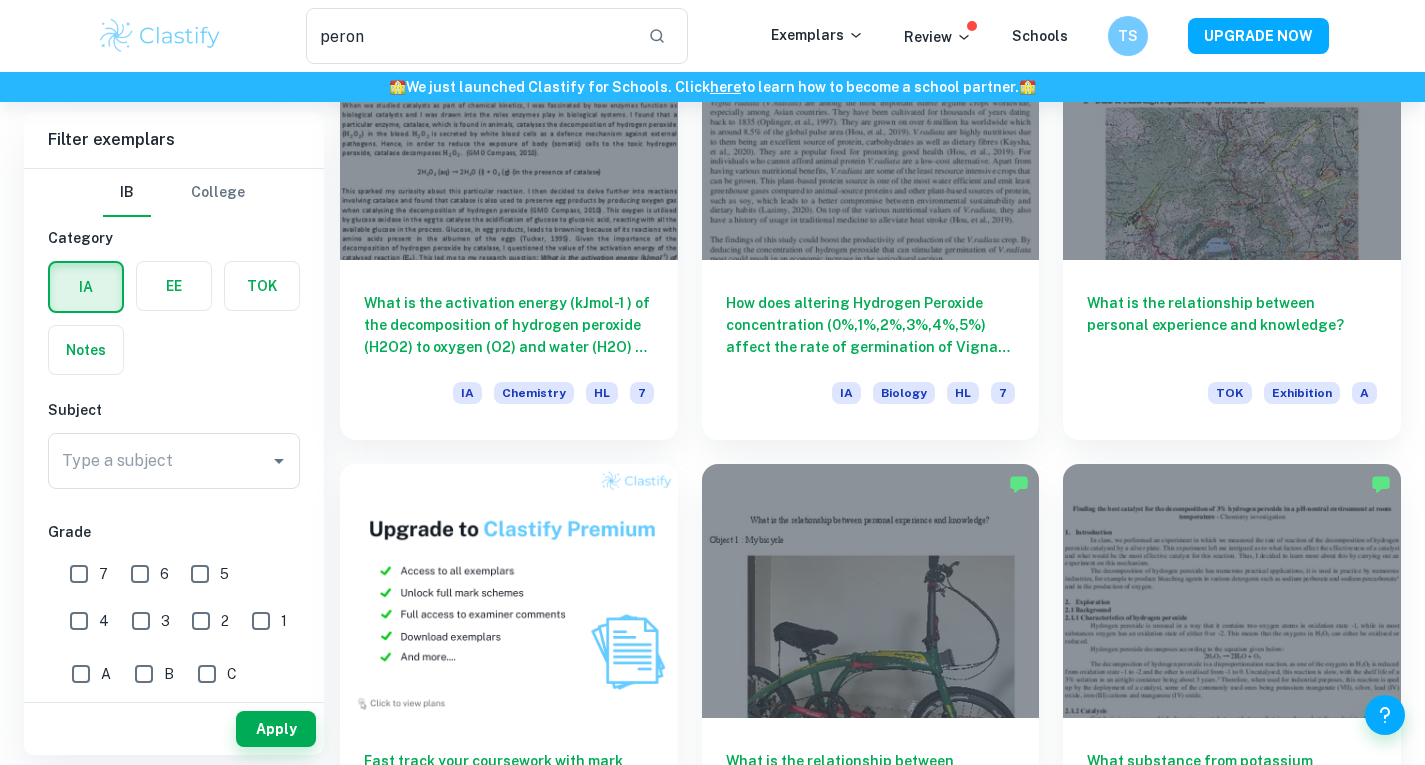 scroll, scrollTop: 669, scrollLeft: 0, axis: vertical 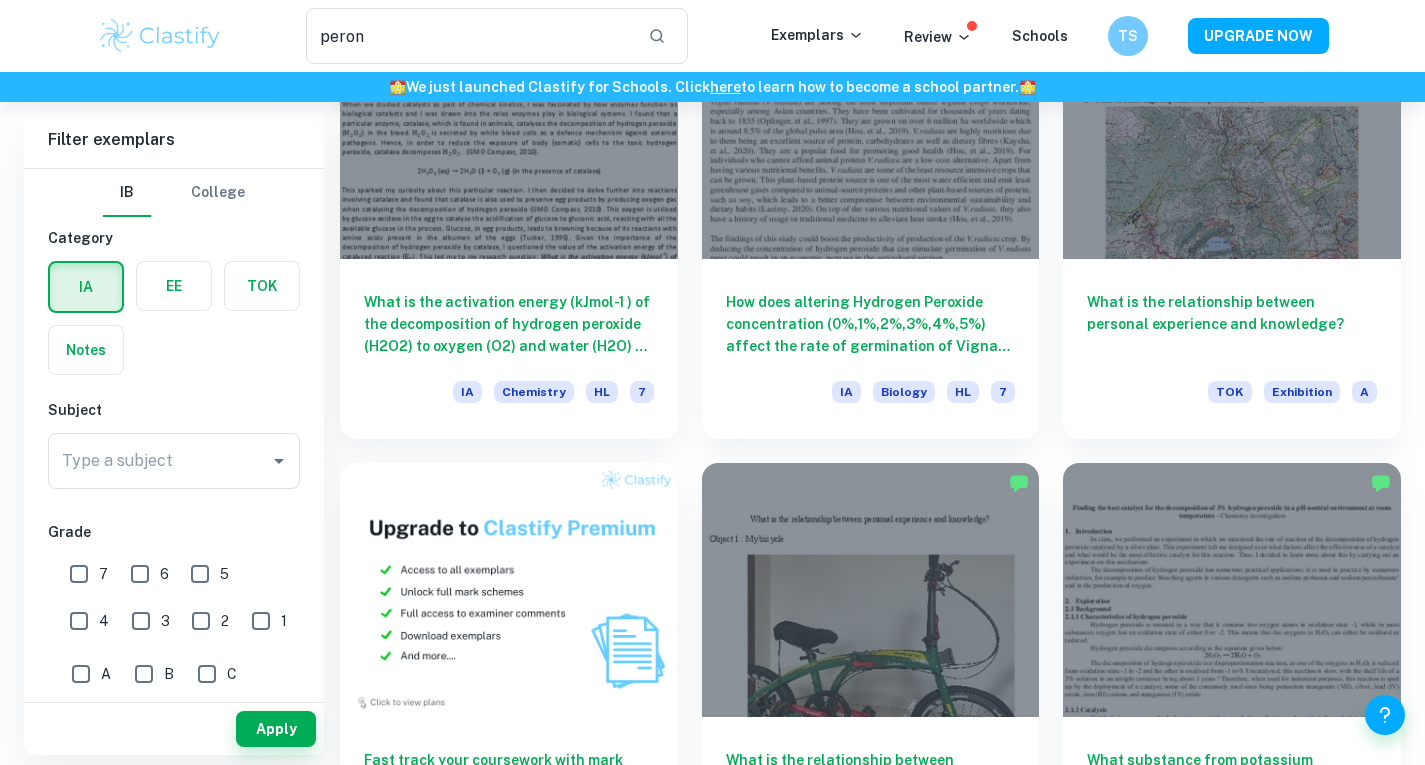 type 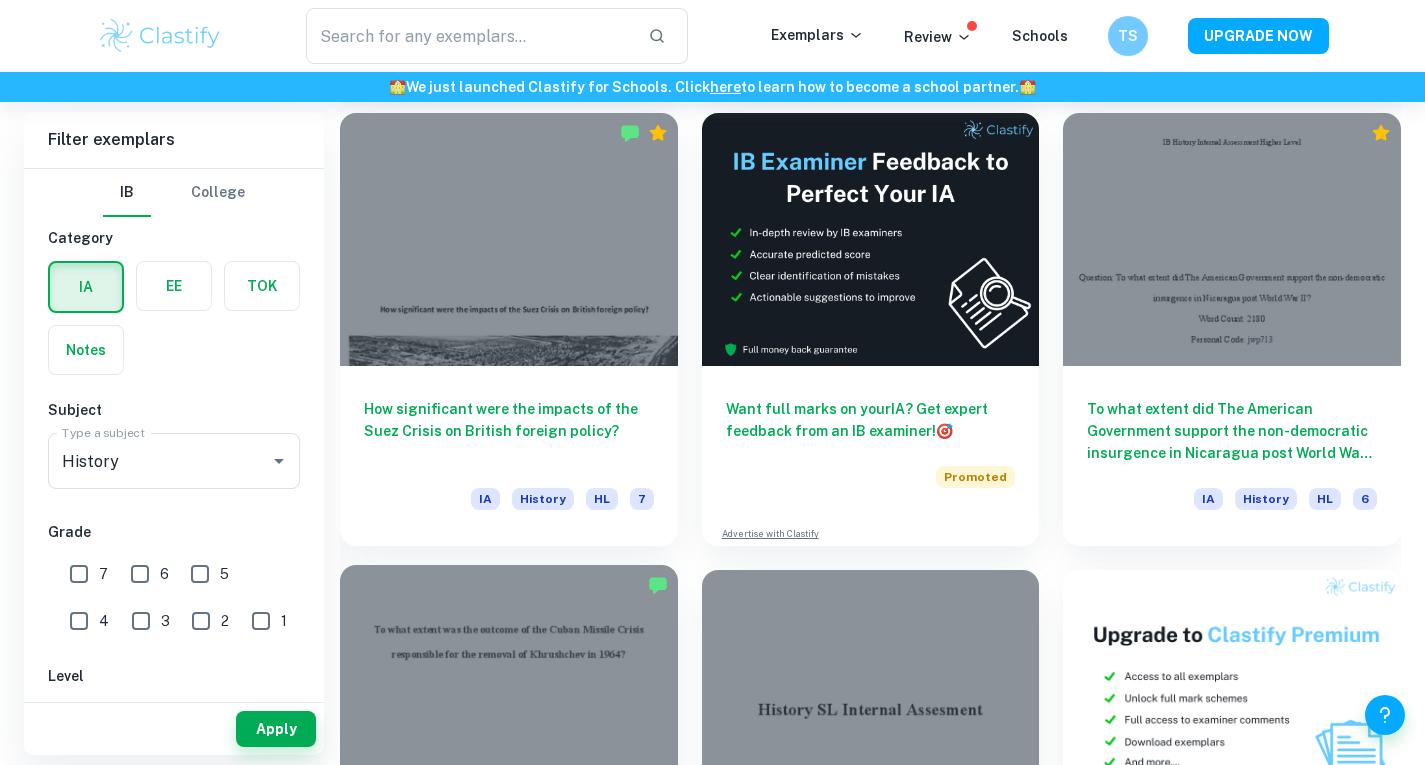 scroll, scrollTop: 5592, scrollLeft: 0, axis: vertical 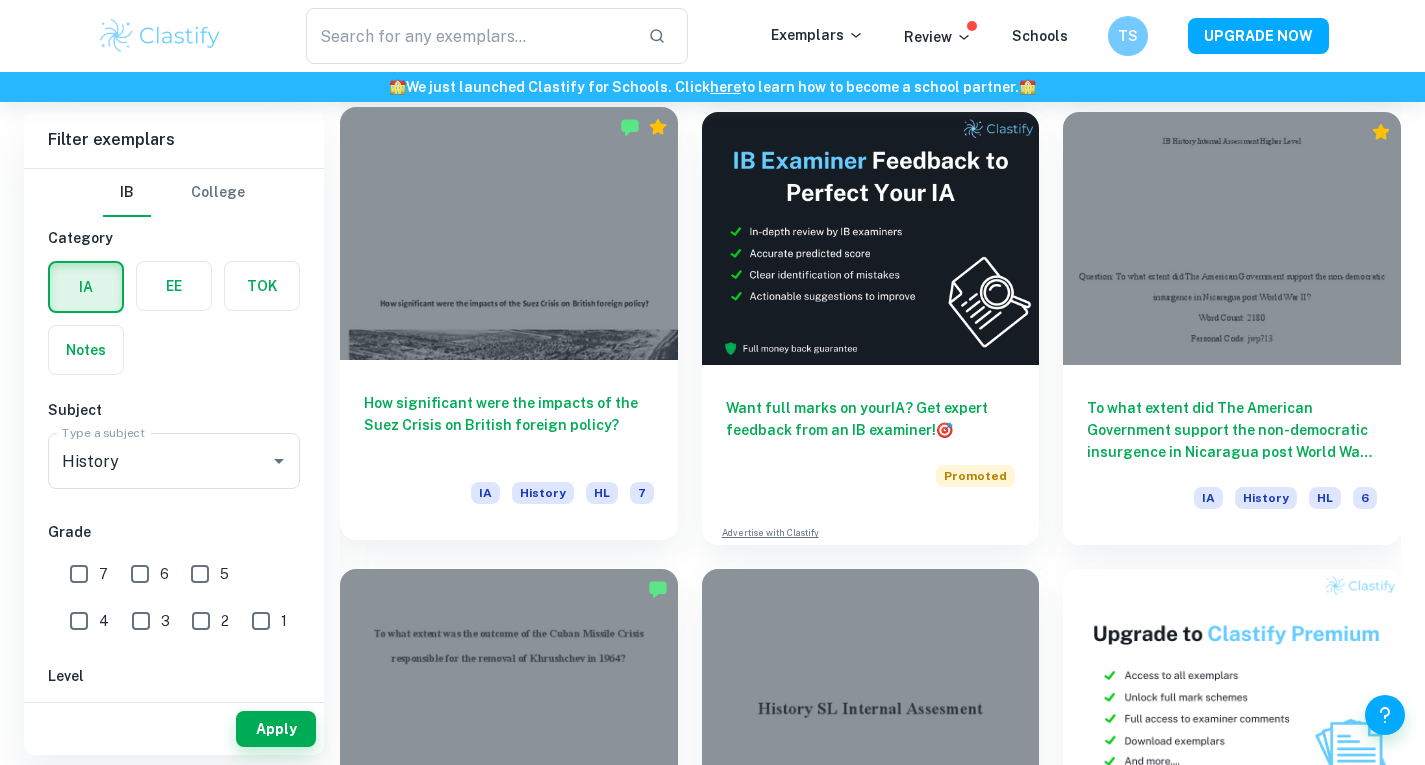 click on "How significant were the impacts of the Suez Crisis on British foreign policy?" at bounding box center (509, 425) 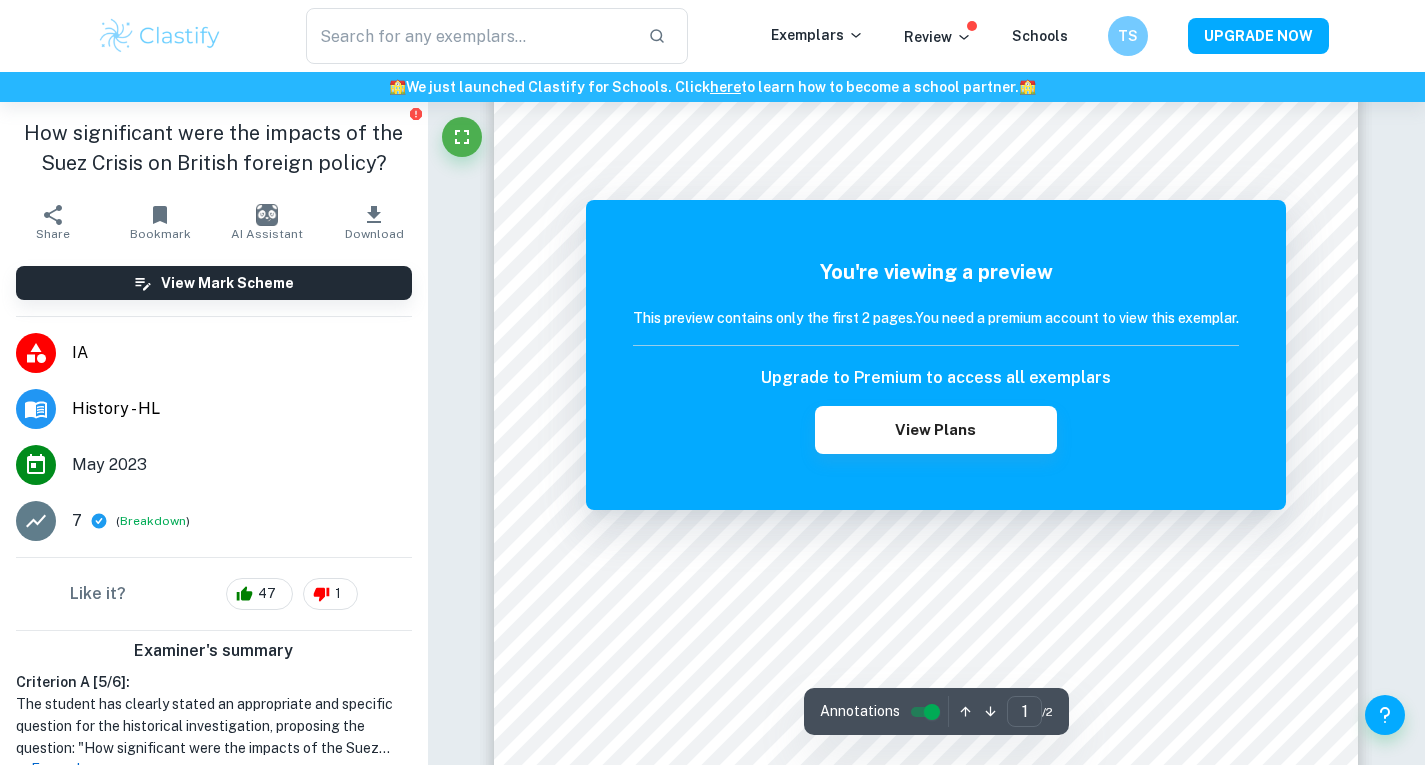 scroll, scrollTop: 339, scrollLeft: 0, axis: vertical 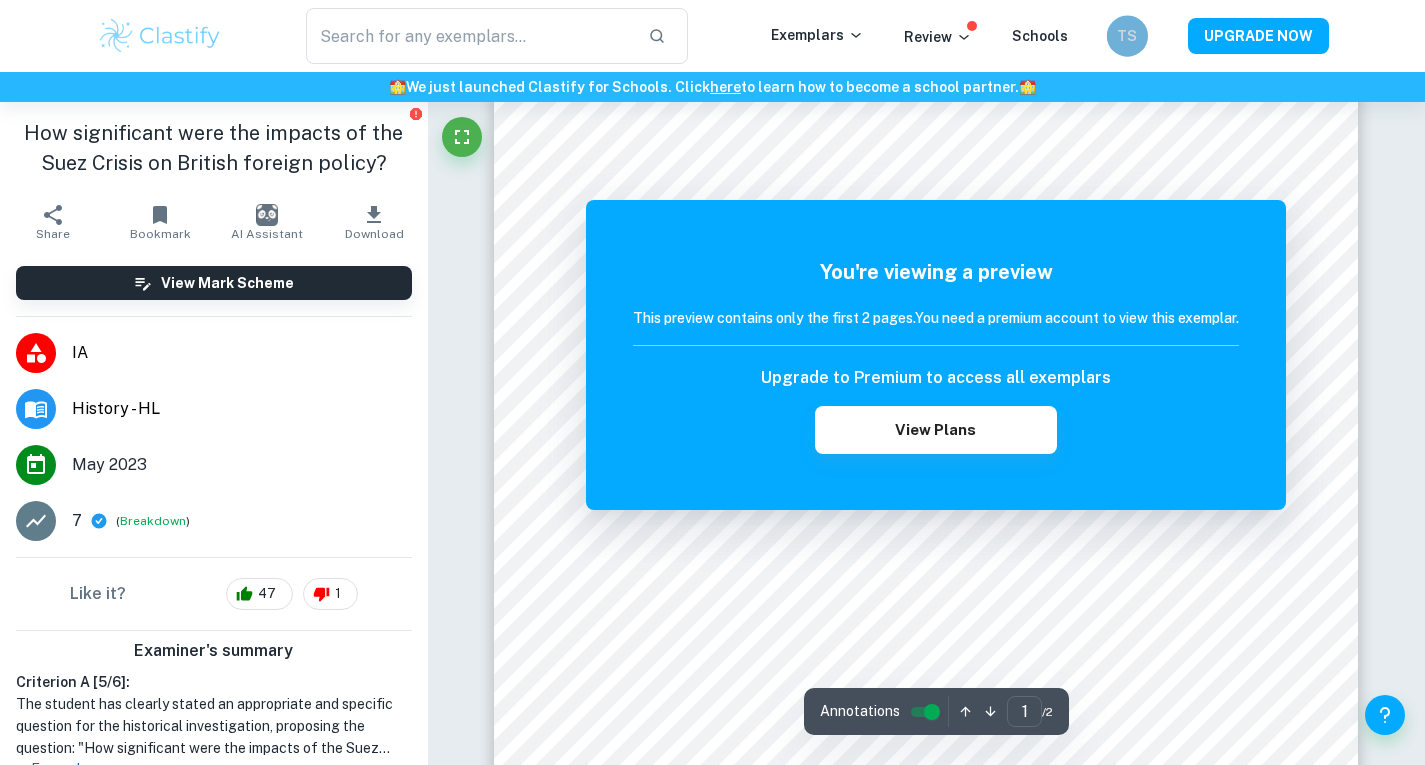 click on "TS" at bounding box center (1126, 35) 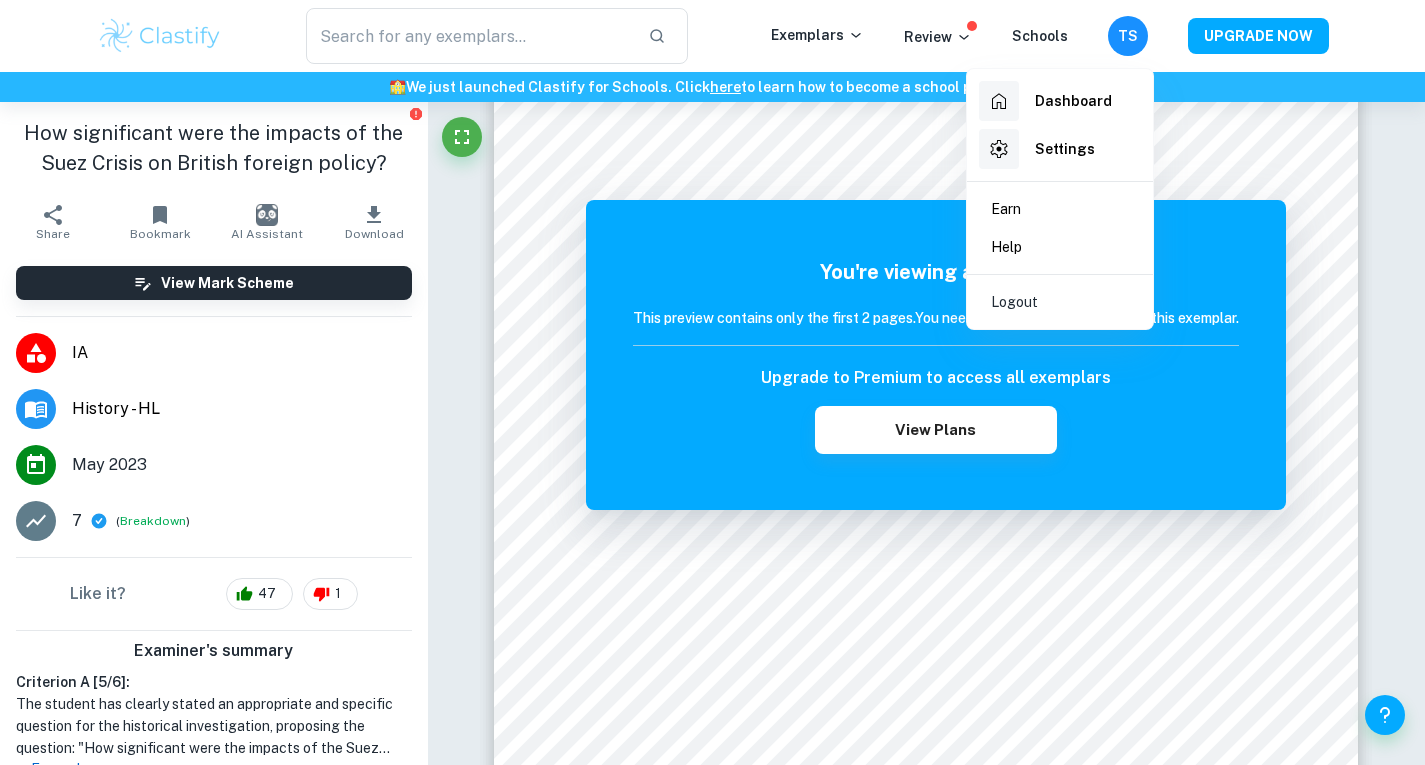 click at bounding box center (712, 382) 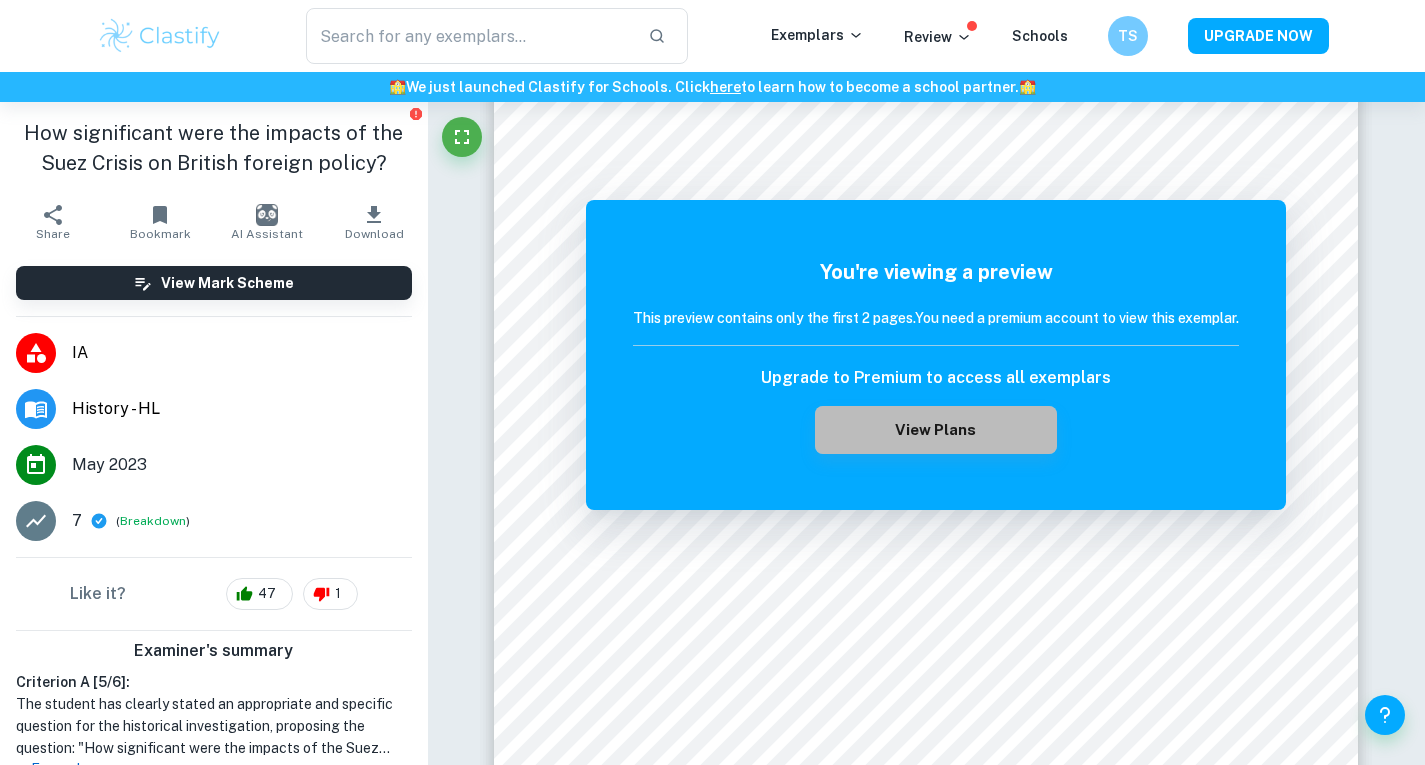 click on "View Plans" at bounding box center (936, 430) 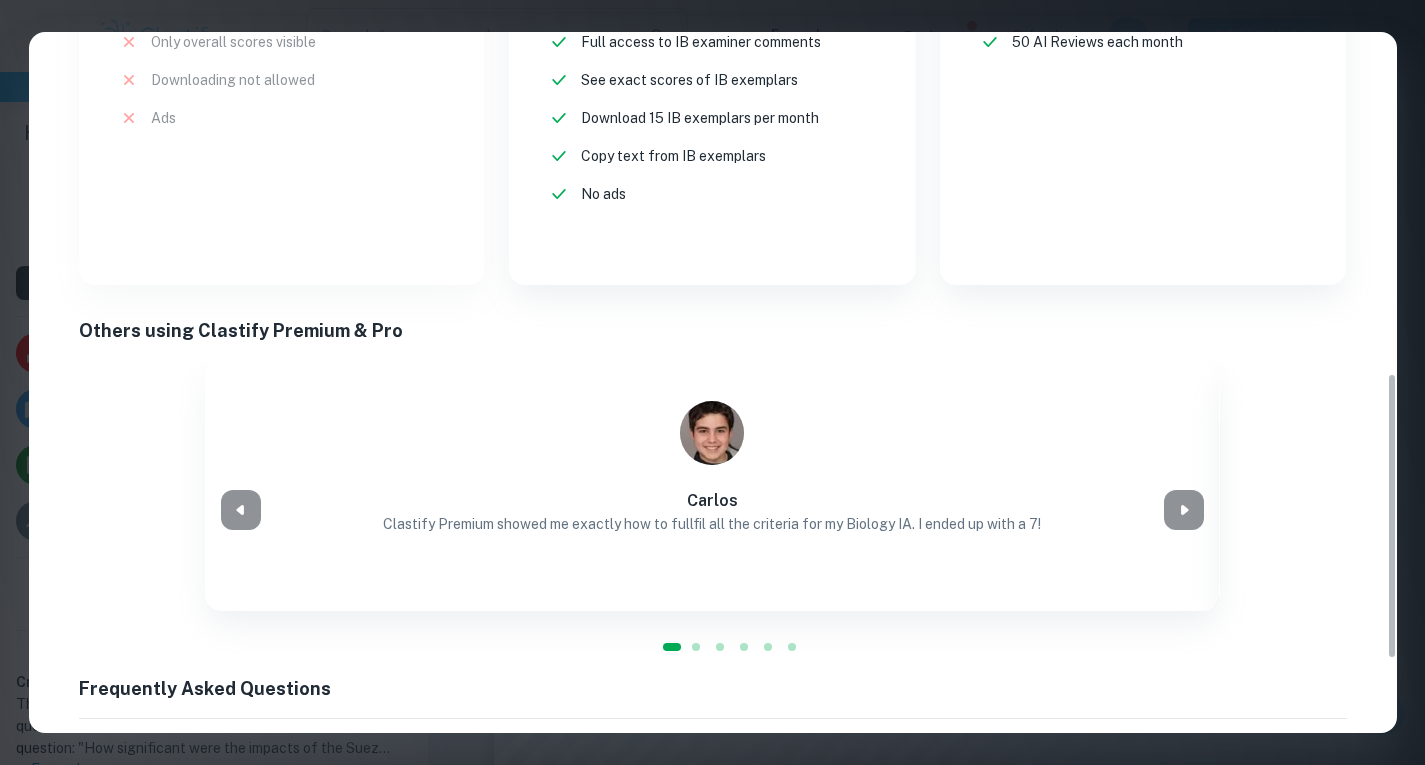 scroll, scrollTop: 1016, scrollLeft: 0, axis: vertical 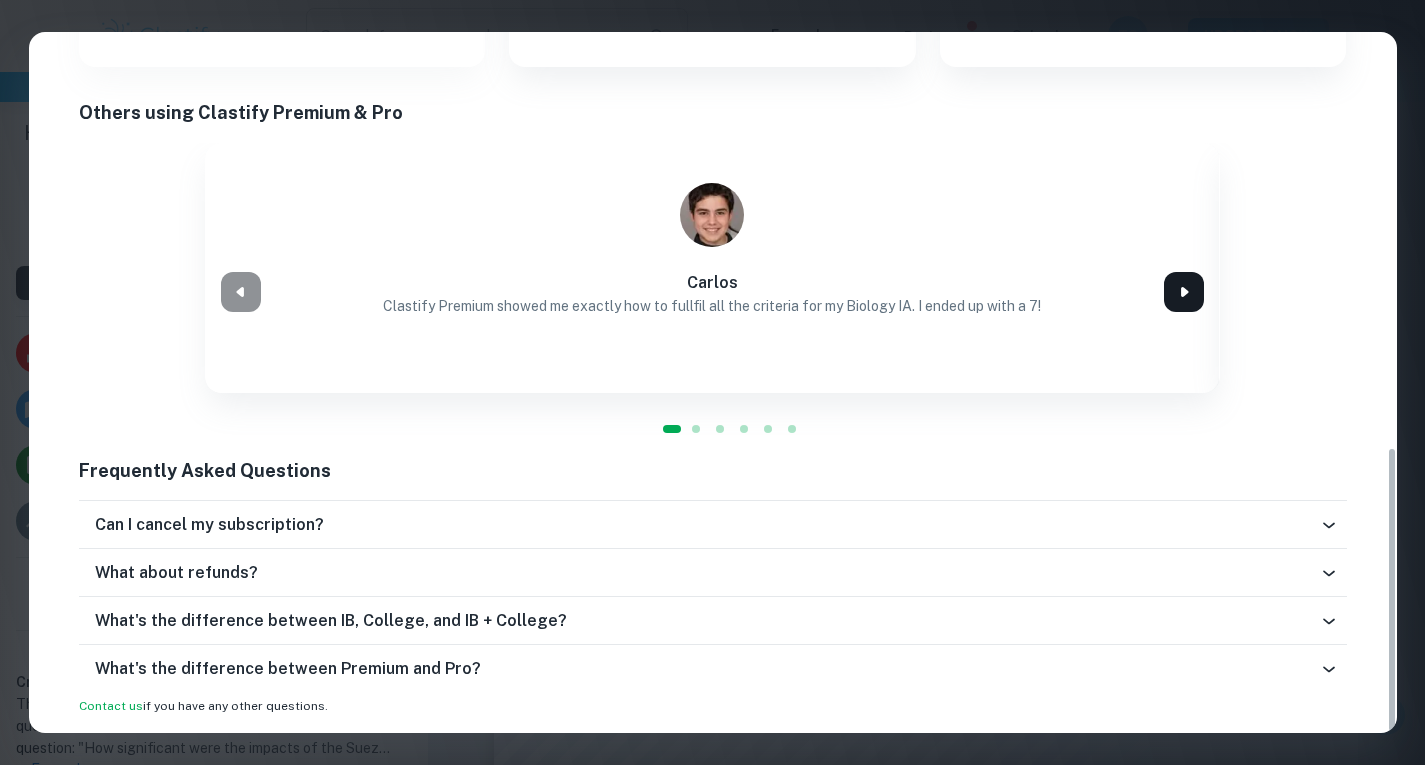 click 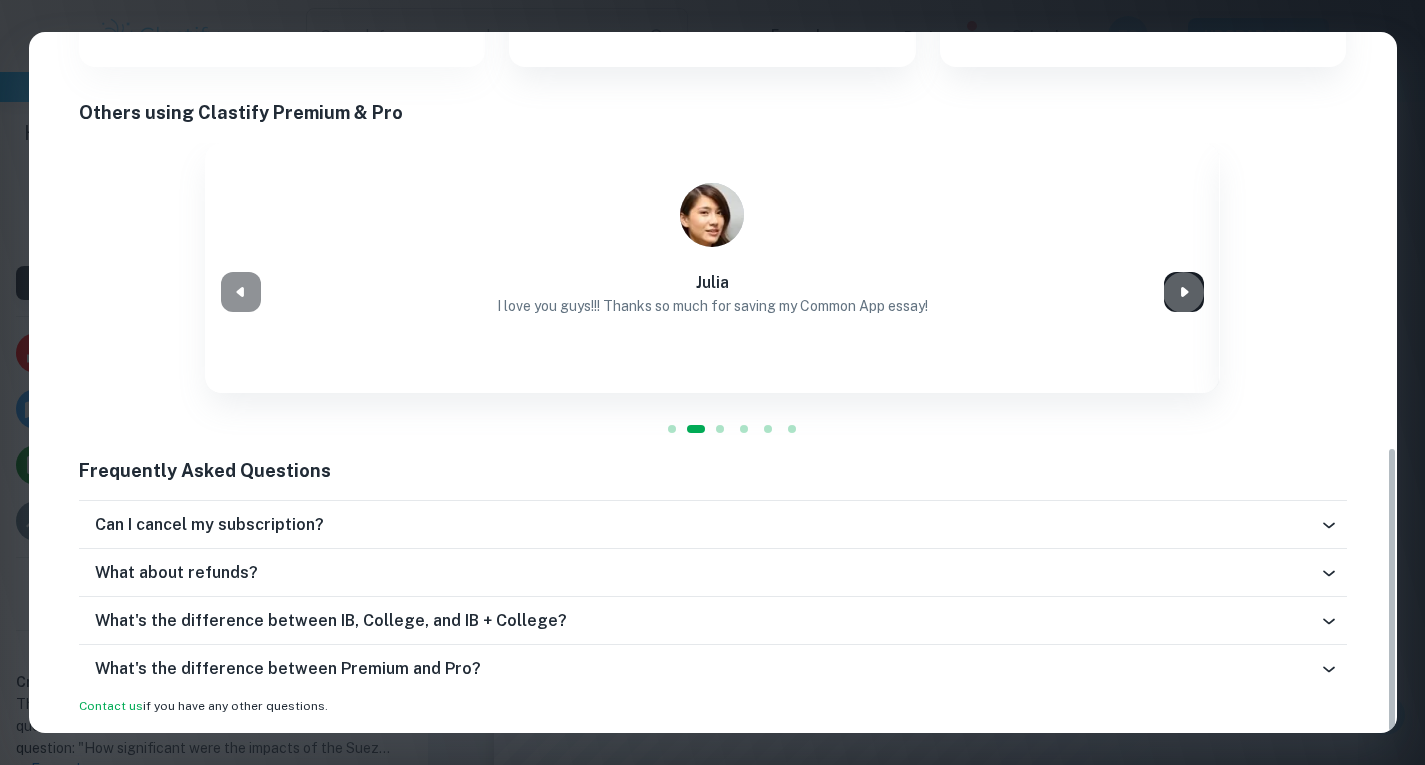 click 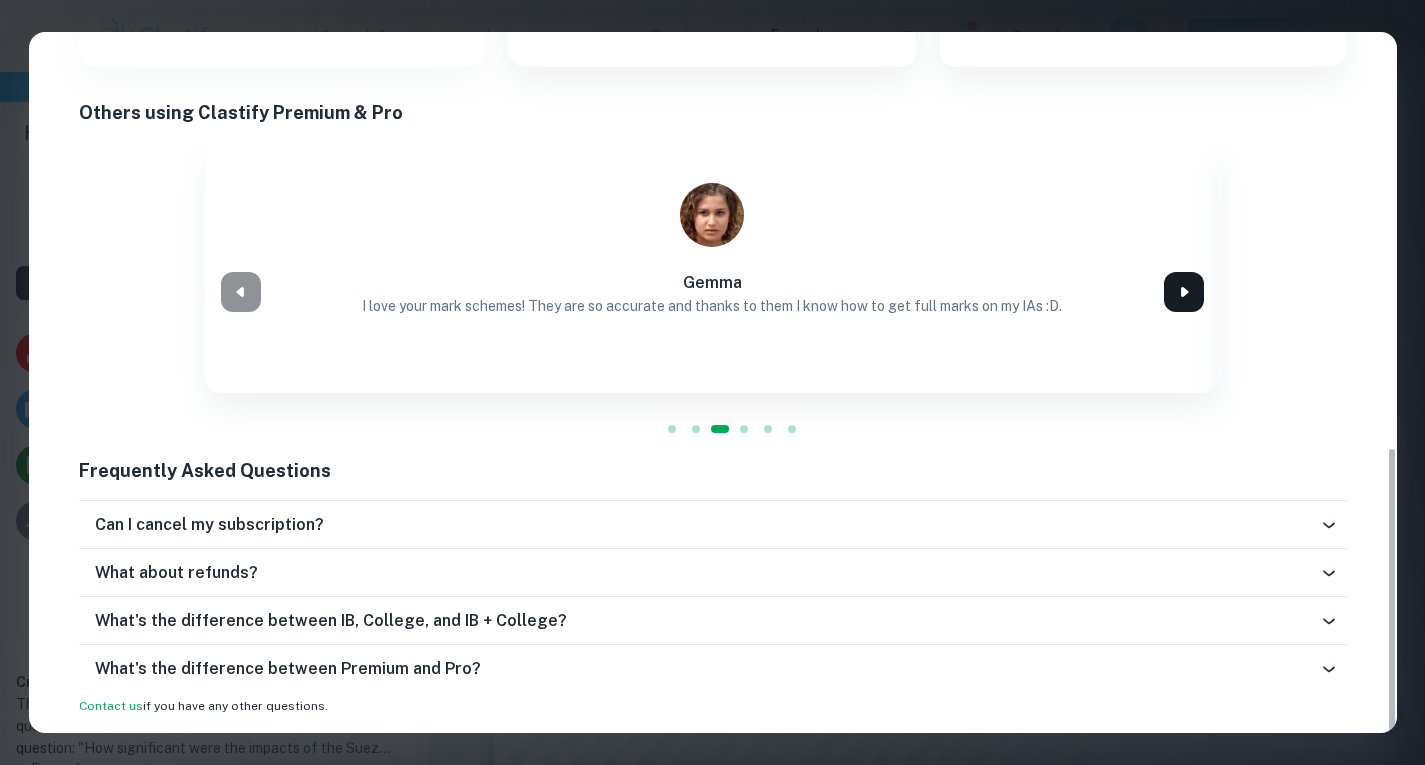 click 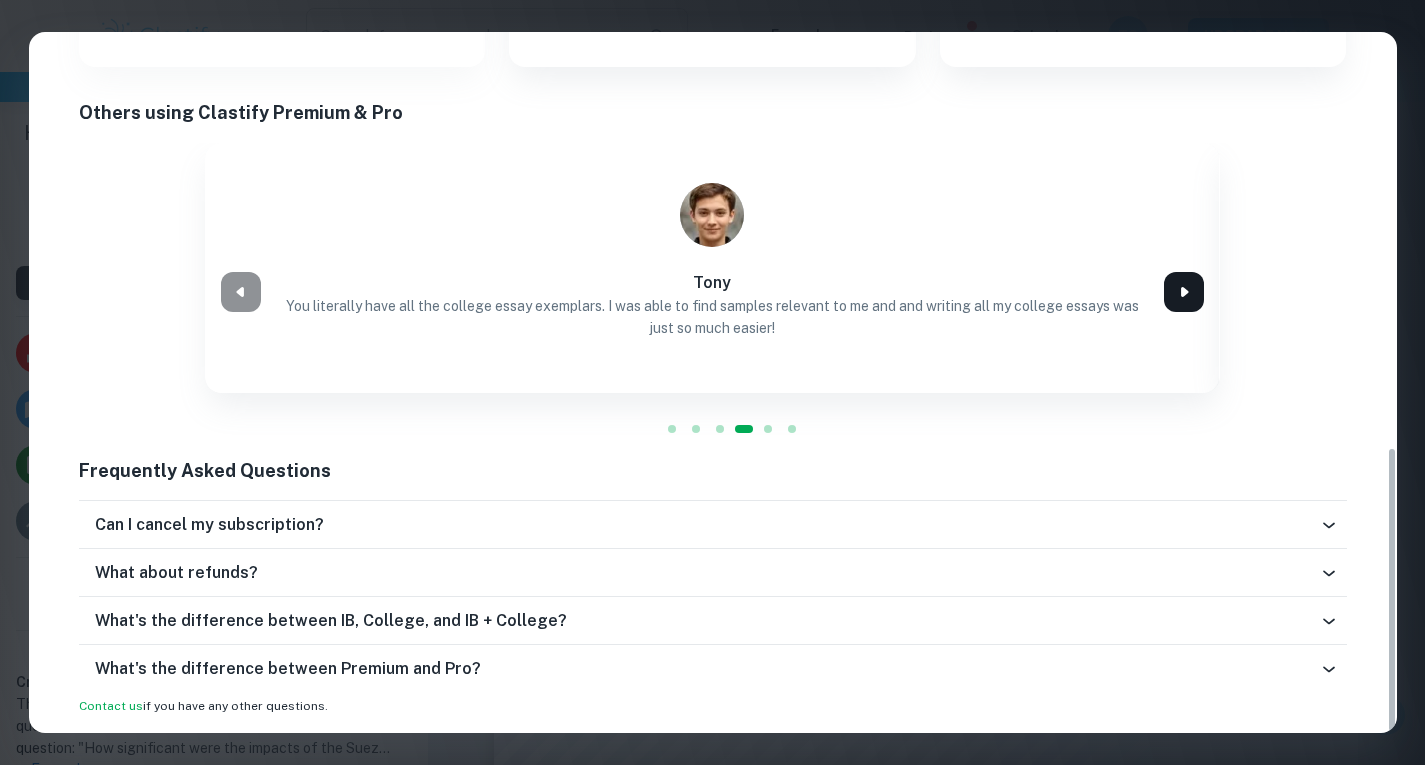 click 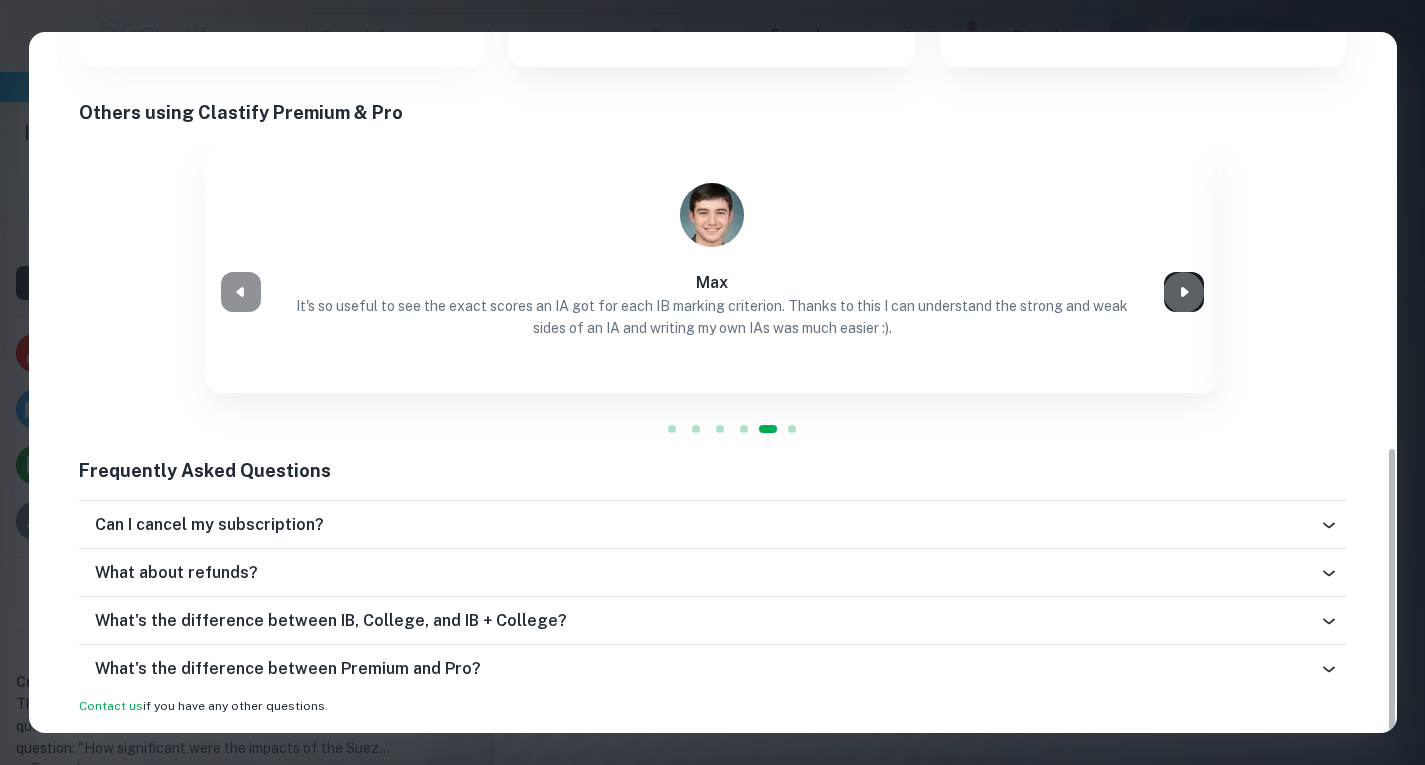 click 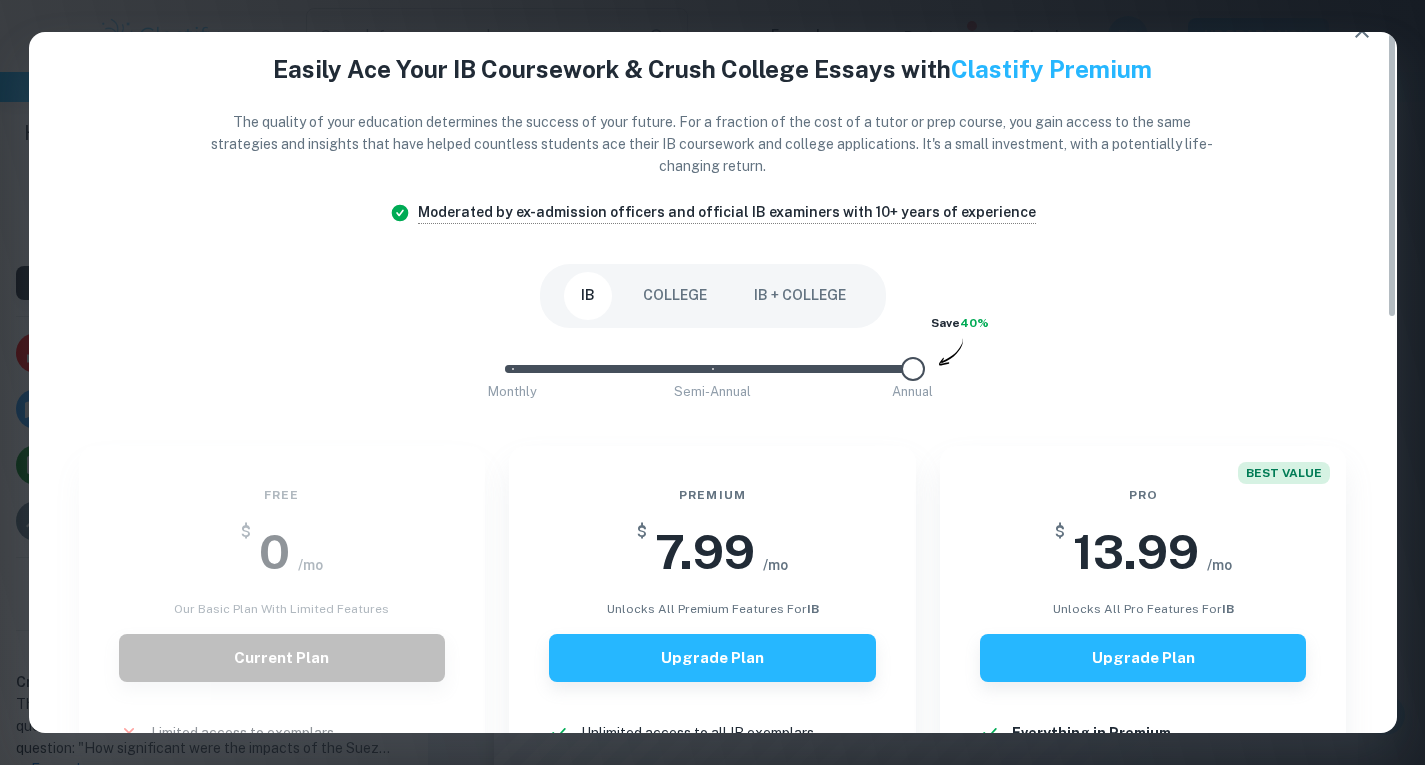 scroll, scrollTop: 0, scrollLeft: 0, axis: both 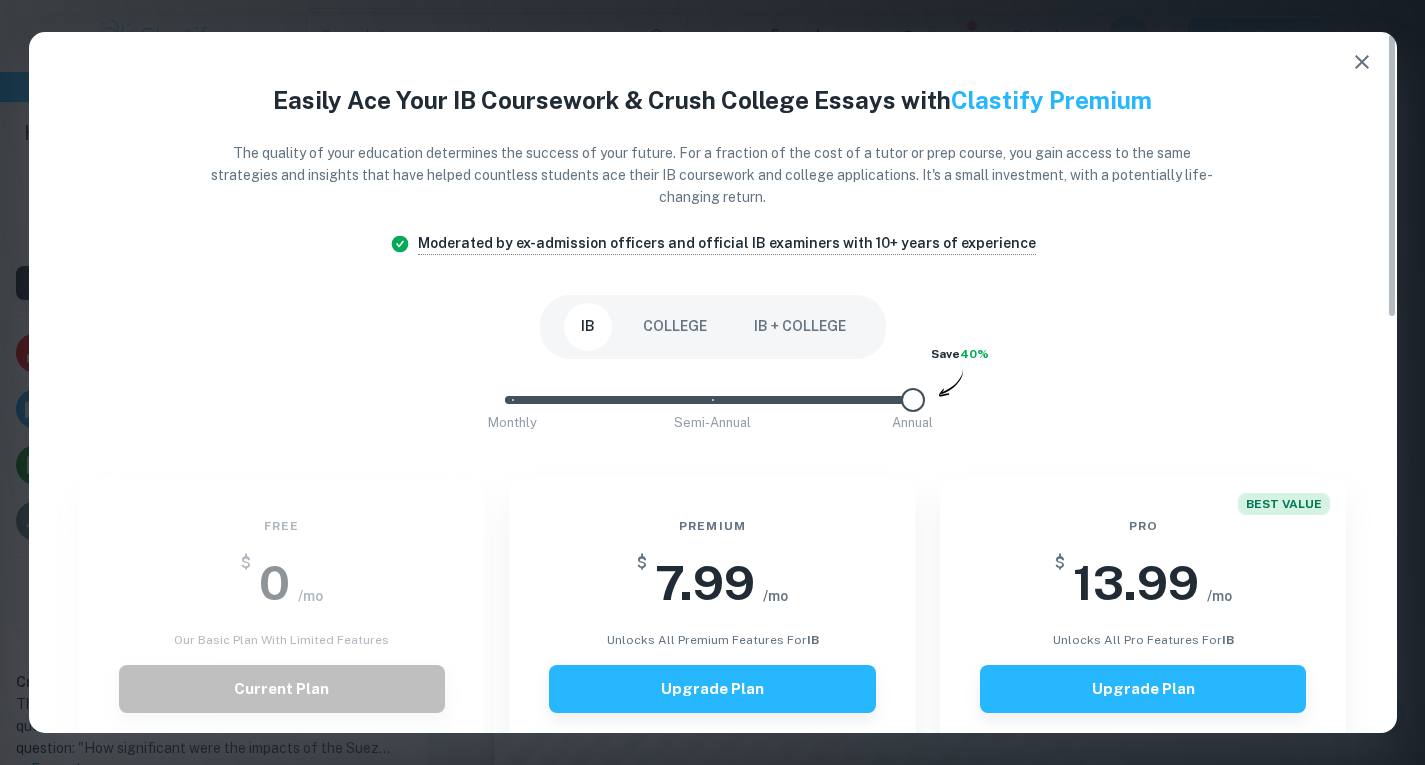 click on "Easily Ace Your IB Coursework & Crush College Essays with  Clastify Premium The quality of your education determines the success of your future. For a fraction of the cost of a tutor or prep course, you gain access to the same strategies and insights that have helped countless students ace their IB coursework and college applications. It's a small investment, with a potentially life-changing return. Moderated by ex-admission officers and official IB examiners with 10+ years of experience IB COLLEGE IB + COLLEGE Monthly Semi-Annual Annual Save  40% Free $ 0 /mo Our basic plan with limited features Current Plan Limited access to exemplars New! No access to examiner marking New! Only overall scores visible New! Downloading not allowed New! Ads New! Premium $ 7.99 /mo unlocks all premium features for  IB Upgrade Plan Unlimited access to all IB exemplars New! Unlock full IB mark schemes New! Full access to IB examiner comments New! See exact scores of IB exemplars New! Download 15 IB exemplars per month New! New!" at bounding box center [713, 890] 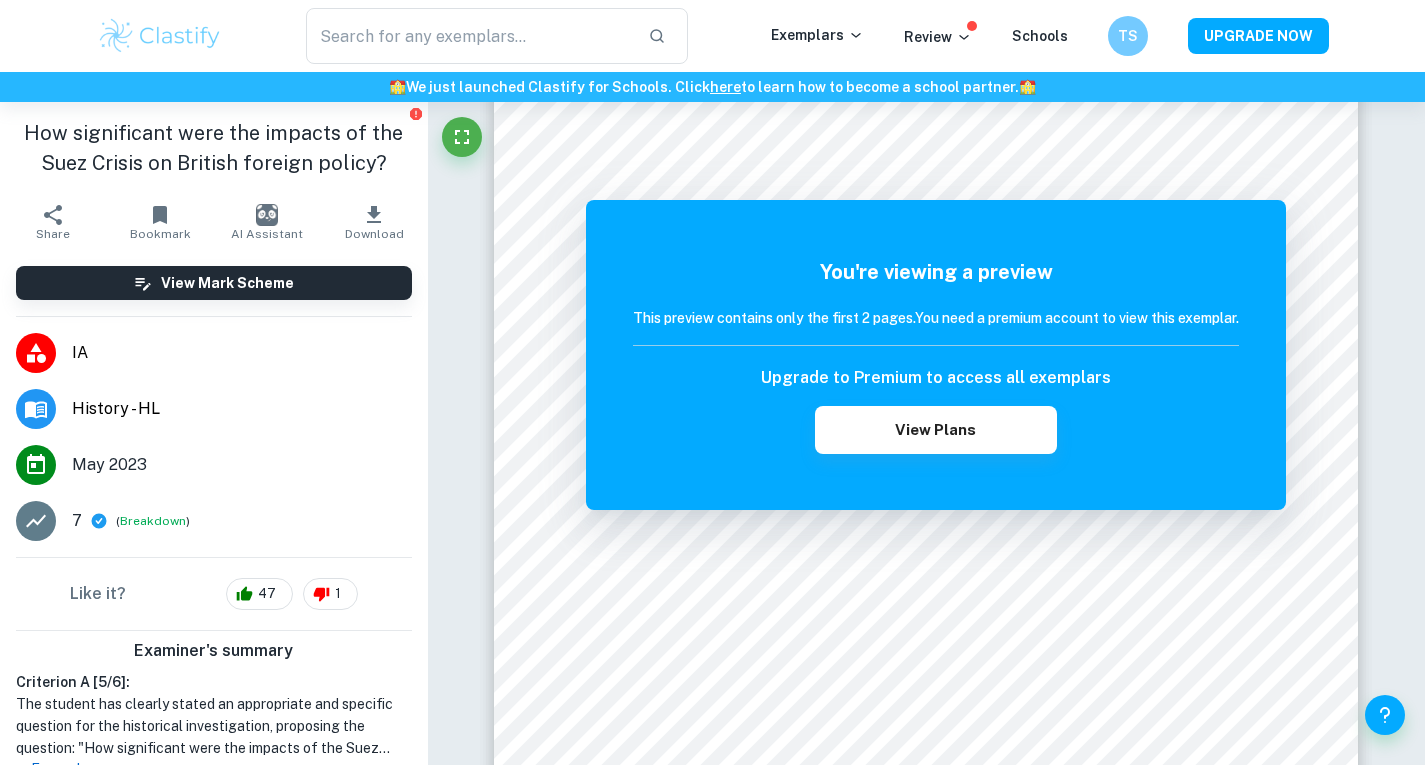 click on "🏫  We just launched Clastify for Schools. Click  here  to learn how to become a school partner.  🏫" at bounding box center (712, 87) 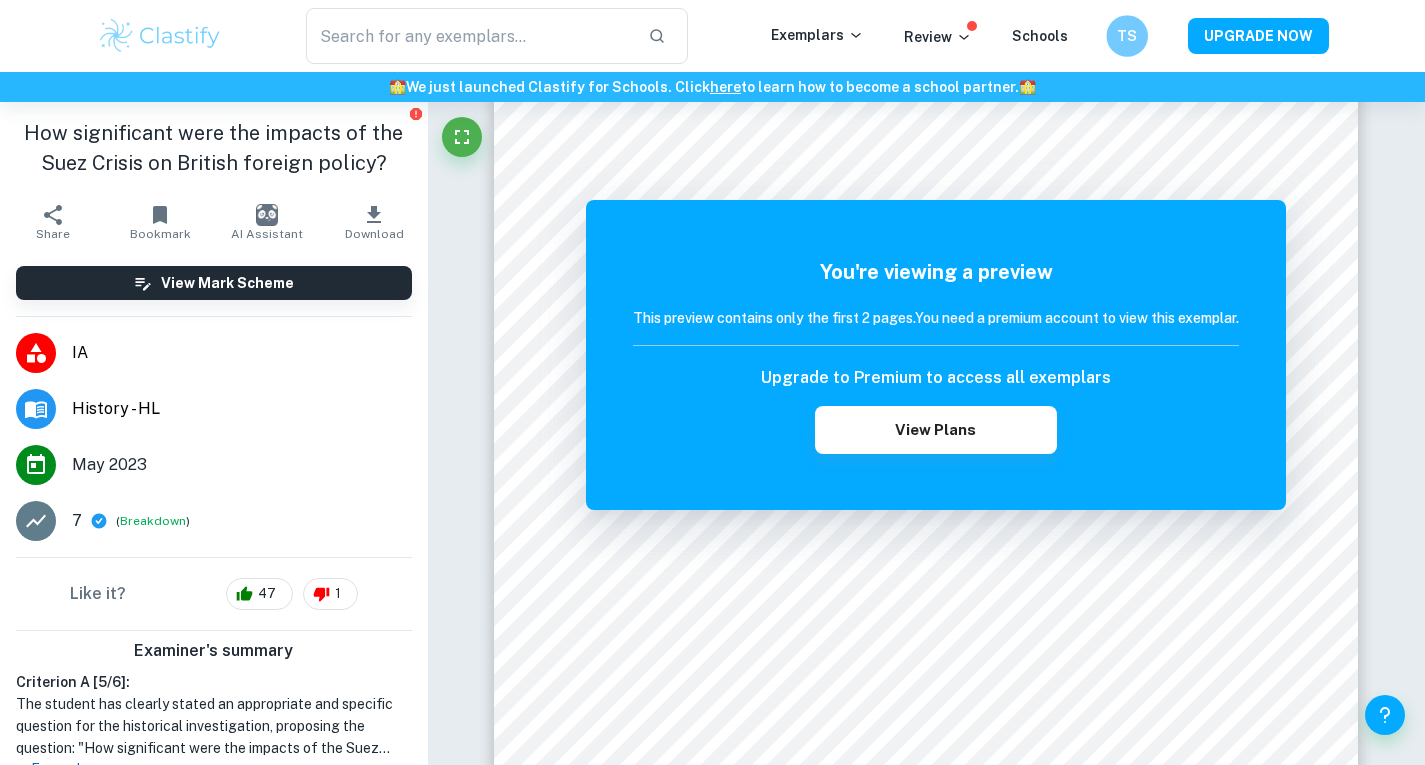 click on "TS" at bounding box center (1127, 36) 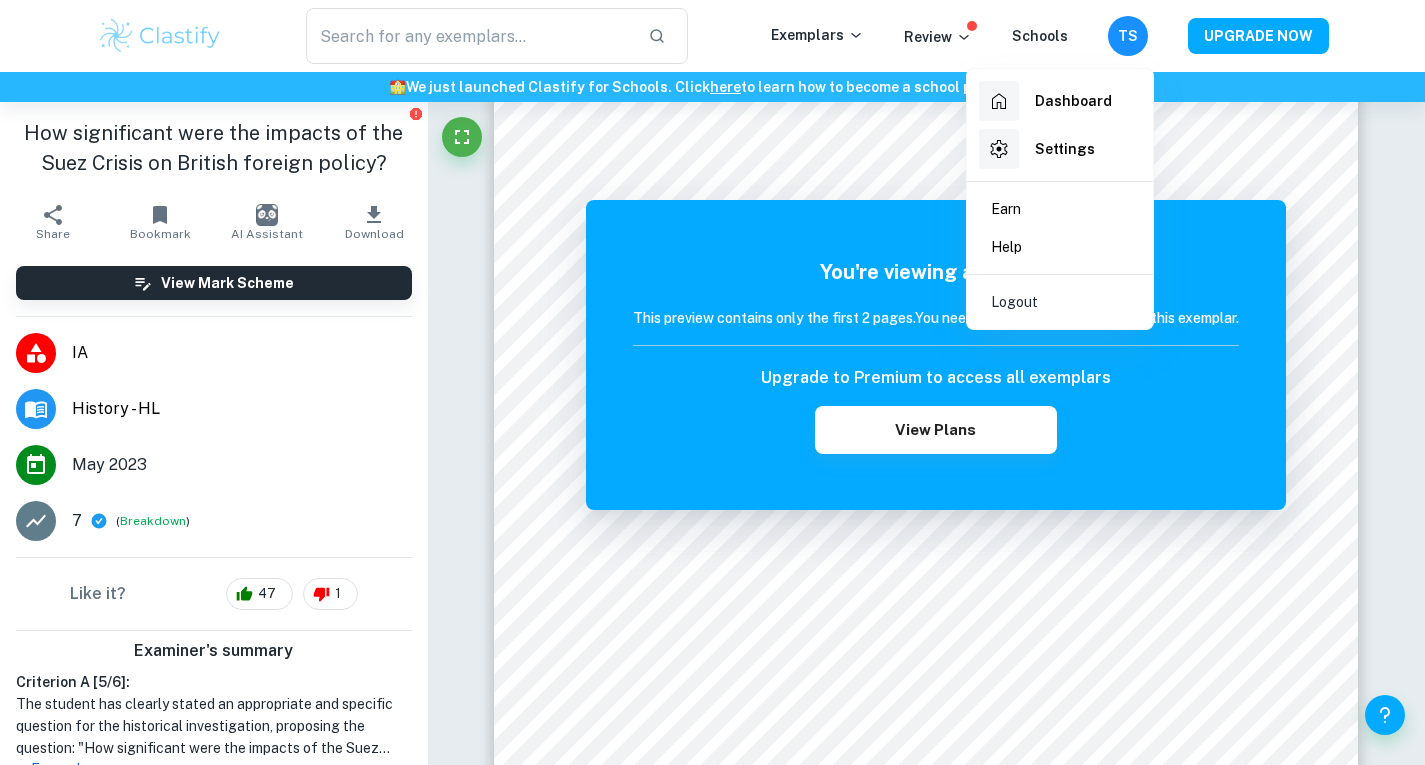 click on "Dashboard" at bounding box center [1073, 101] 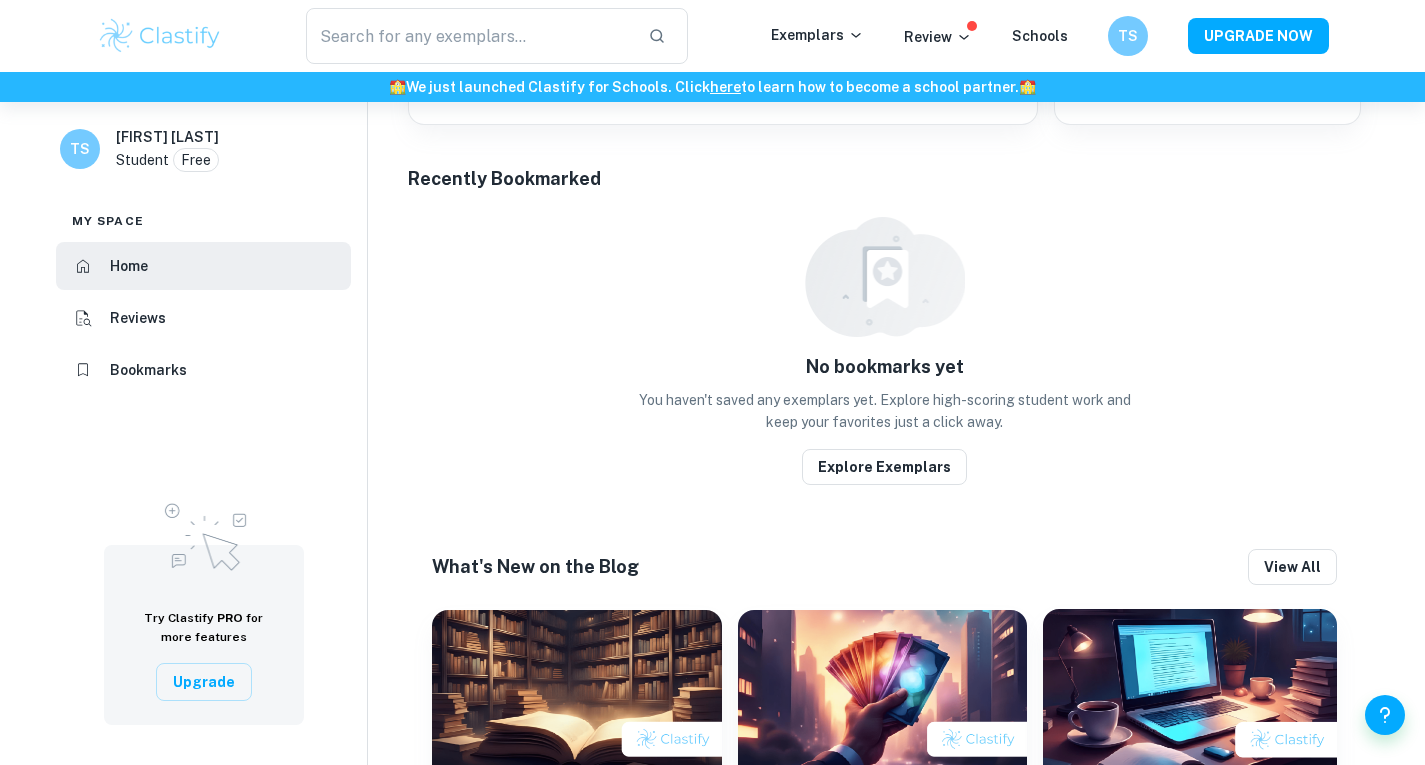 scroll, scrollTop: 856, scrollLeft: 0, axis: vertical 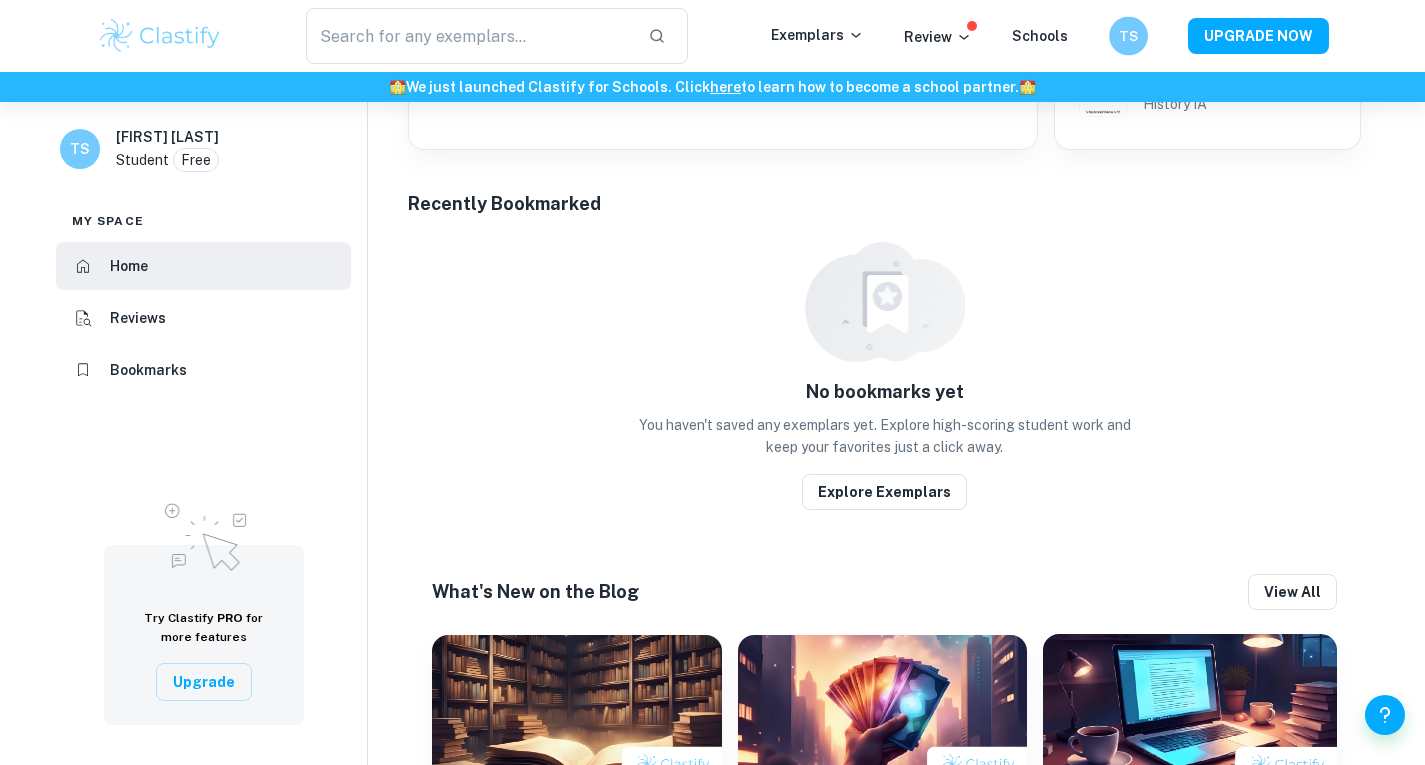 click on "TS" at bounding box center (1148, 36) 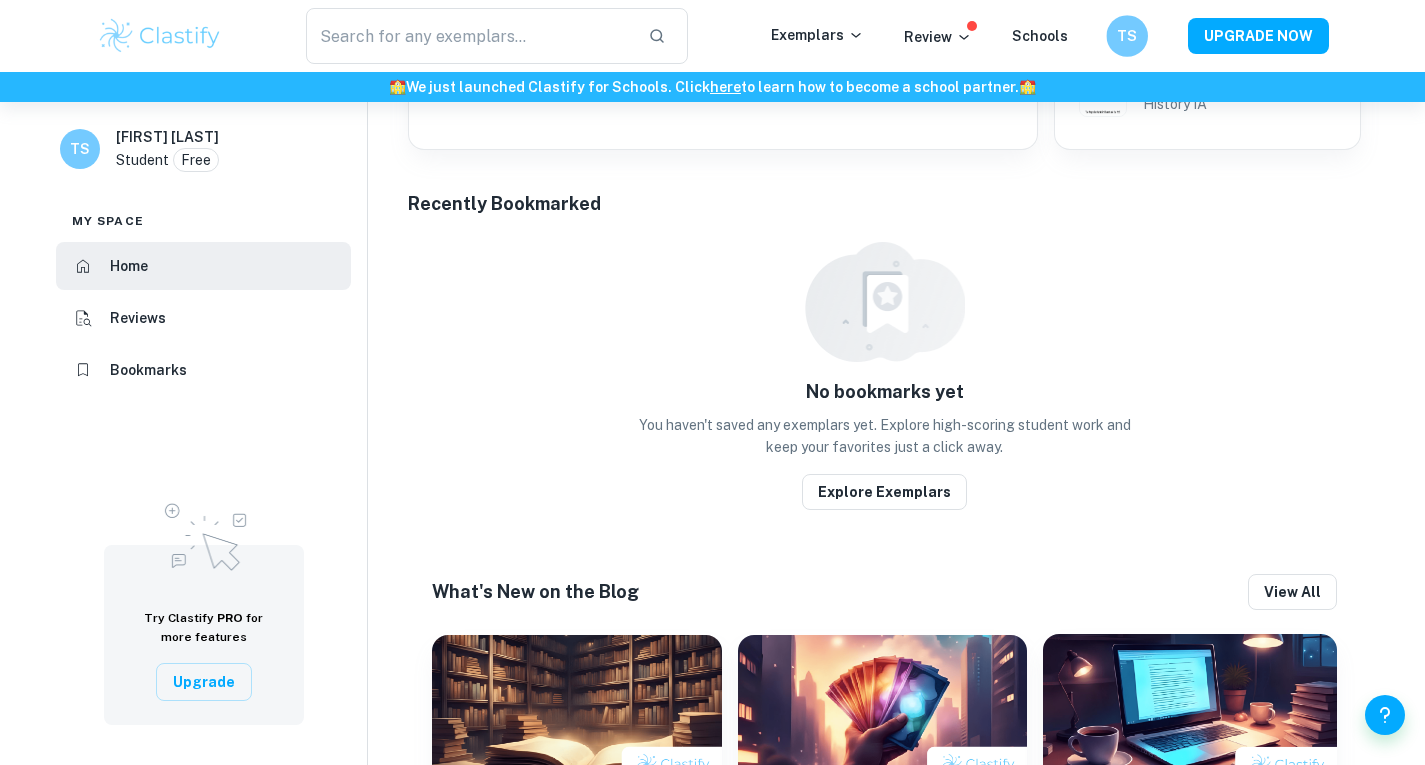 click on "TS" at bounding box center [1127, 36] 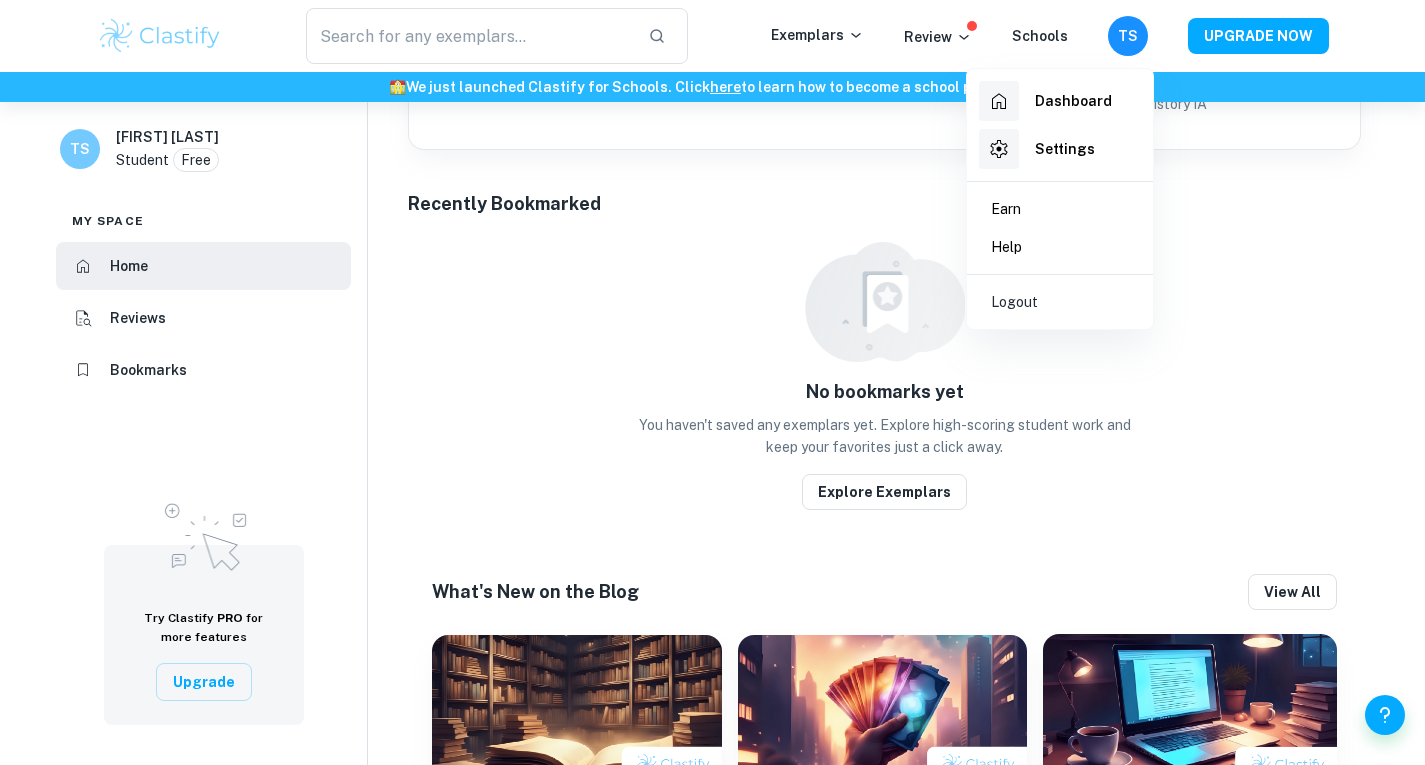 click on "Logout" at bounding box center [1060, 302] 